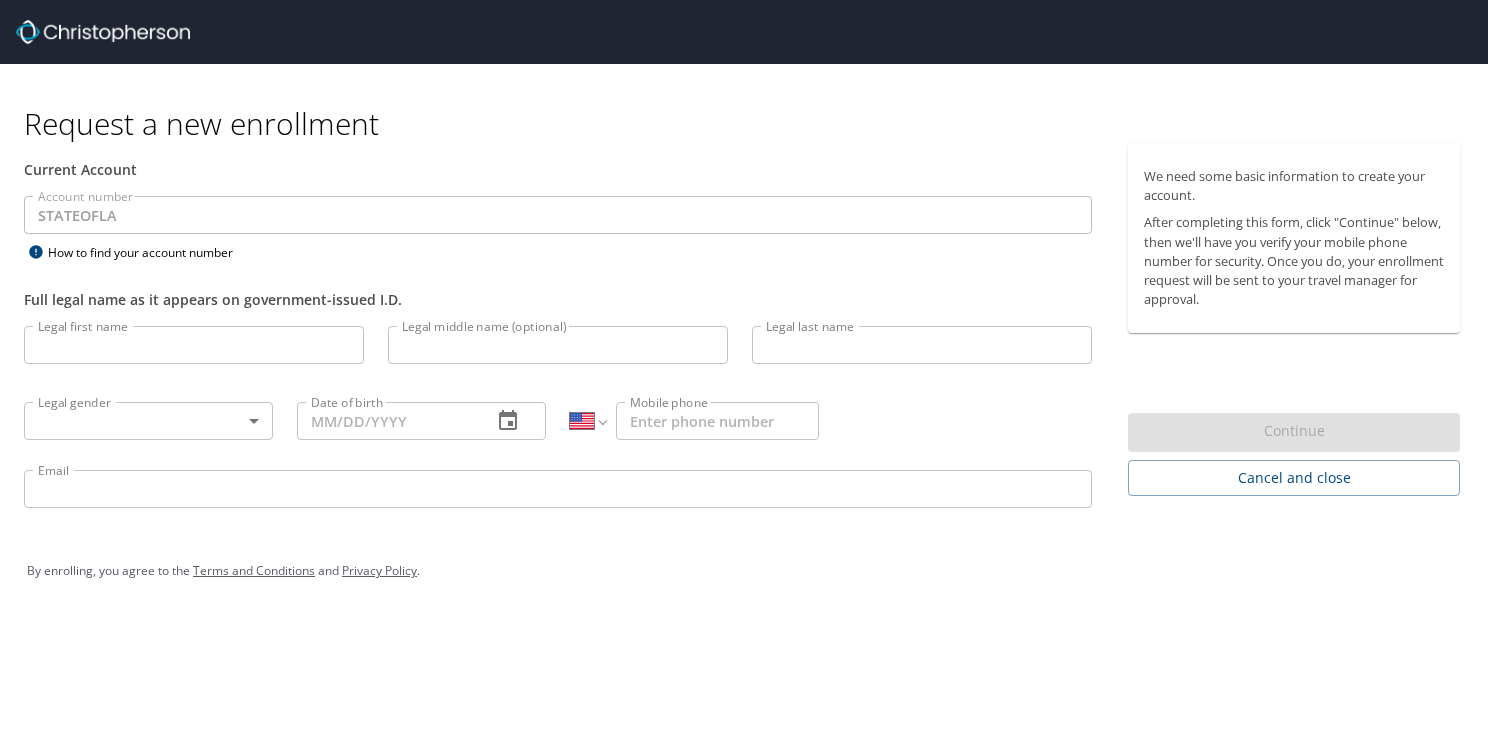 select on "US" 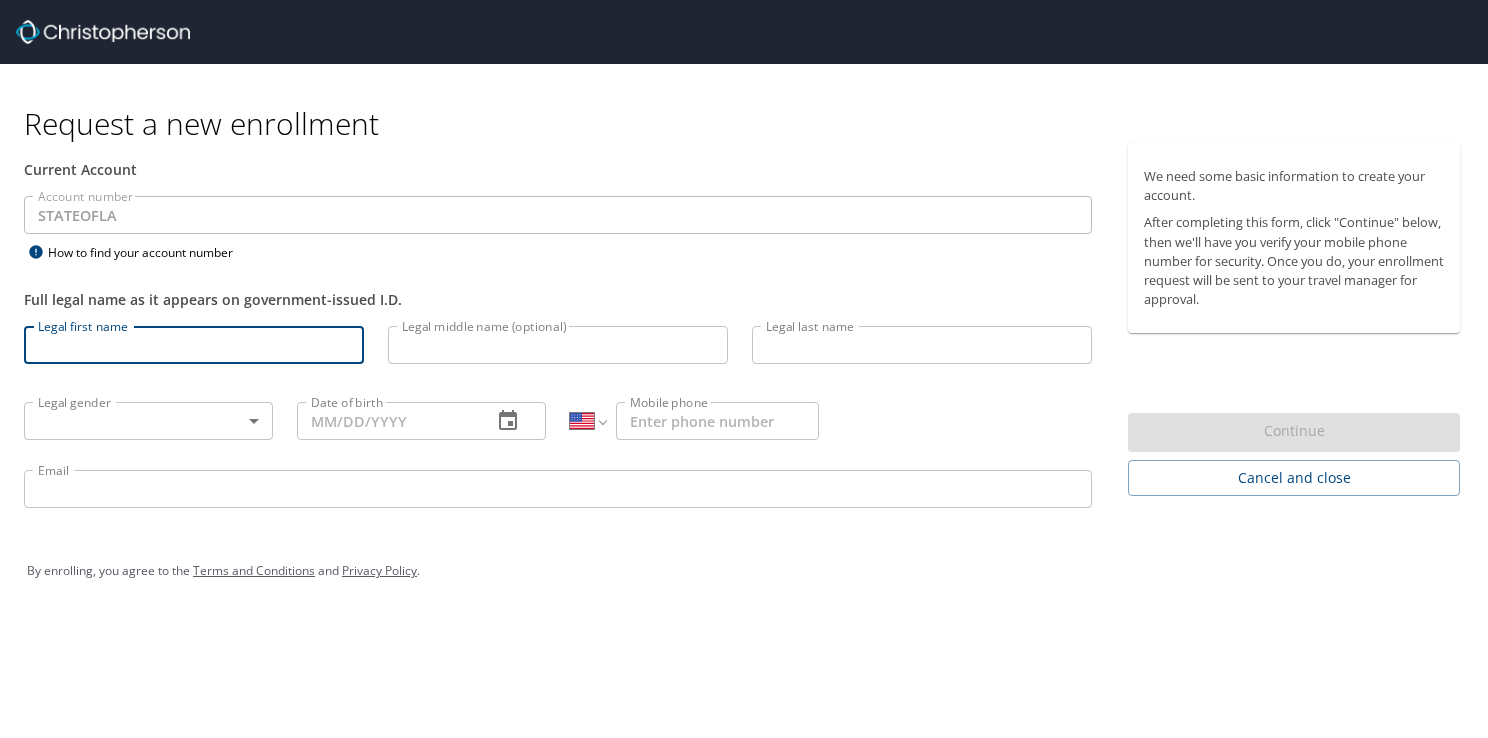 click on "Legal first name" at bounding box center (194, 345) 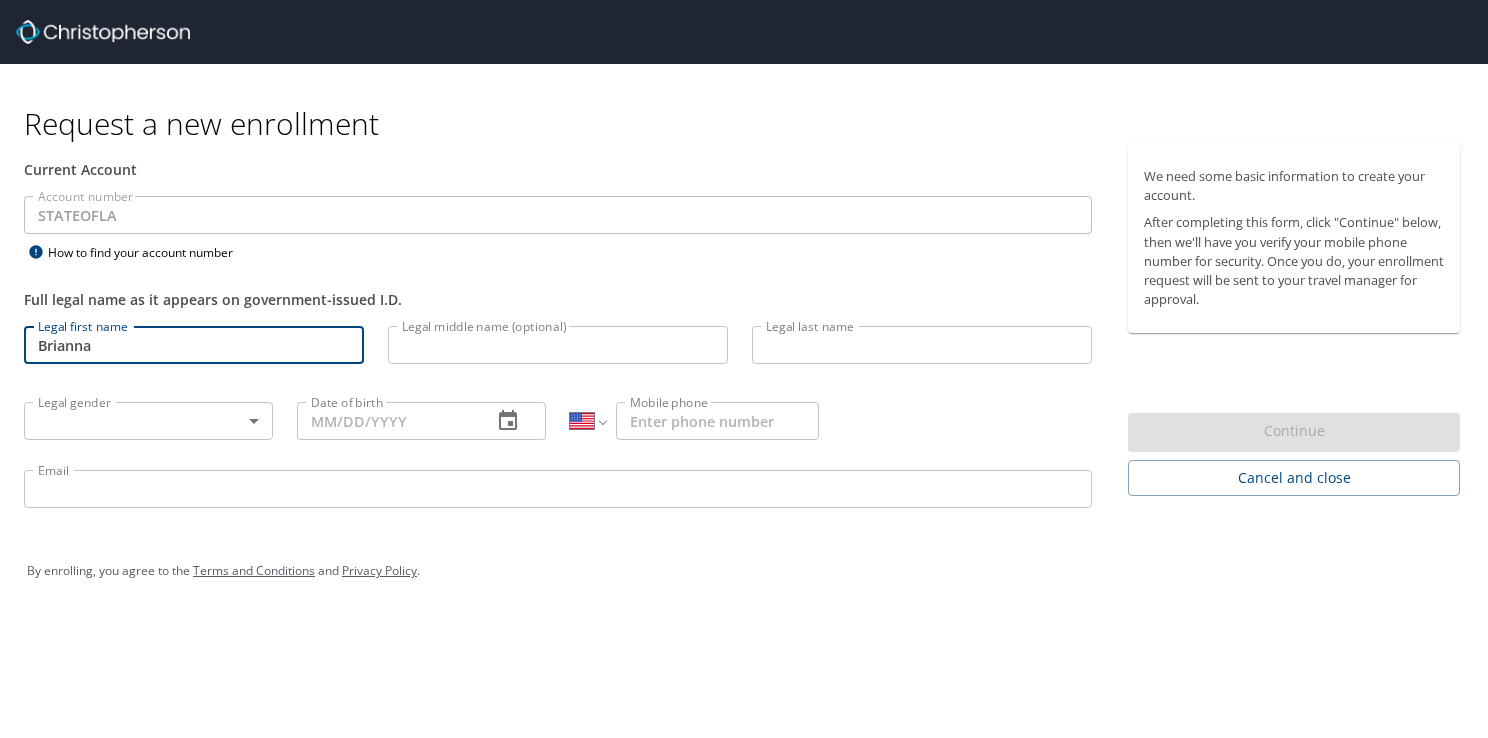 type on "[MIDDLE]" 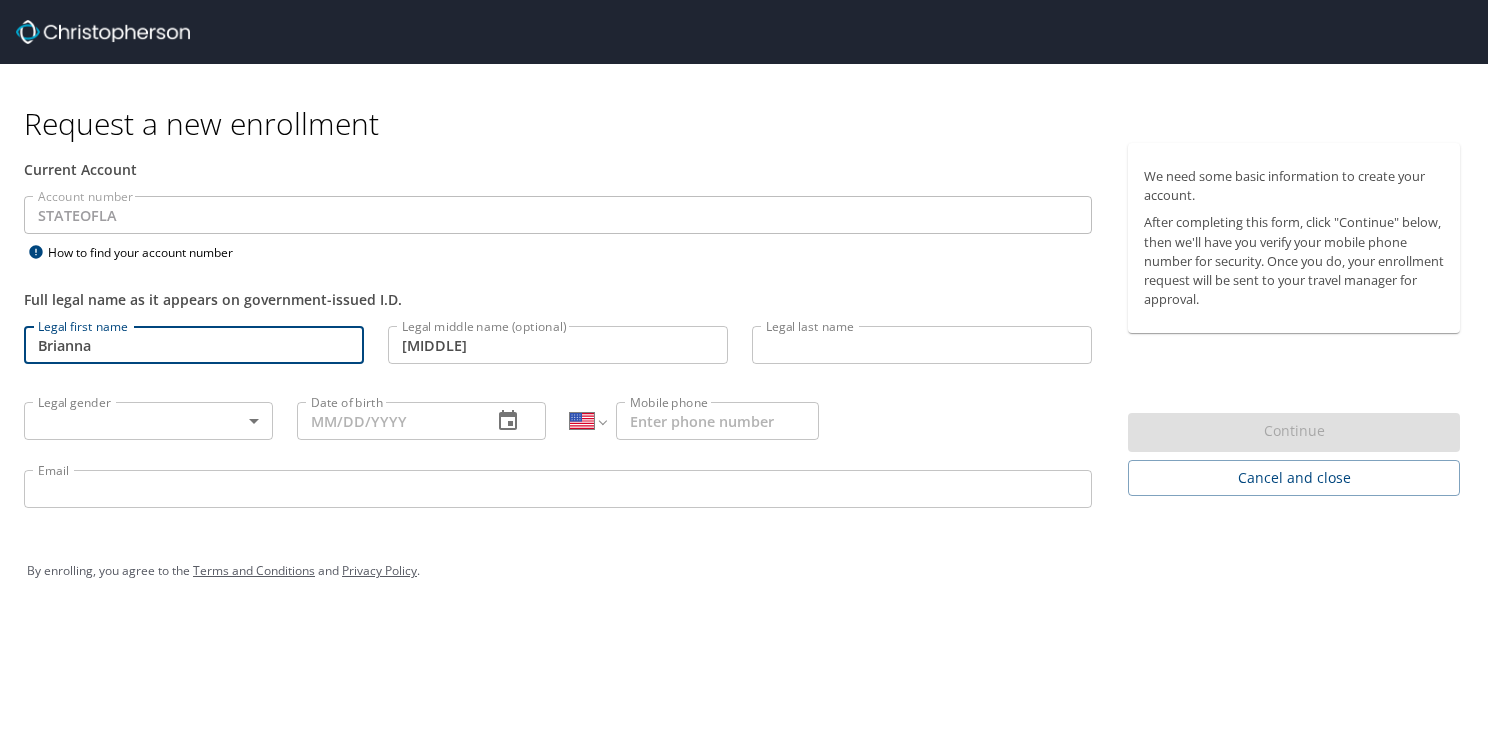 type on "[LAST]" 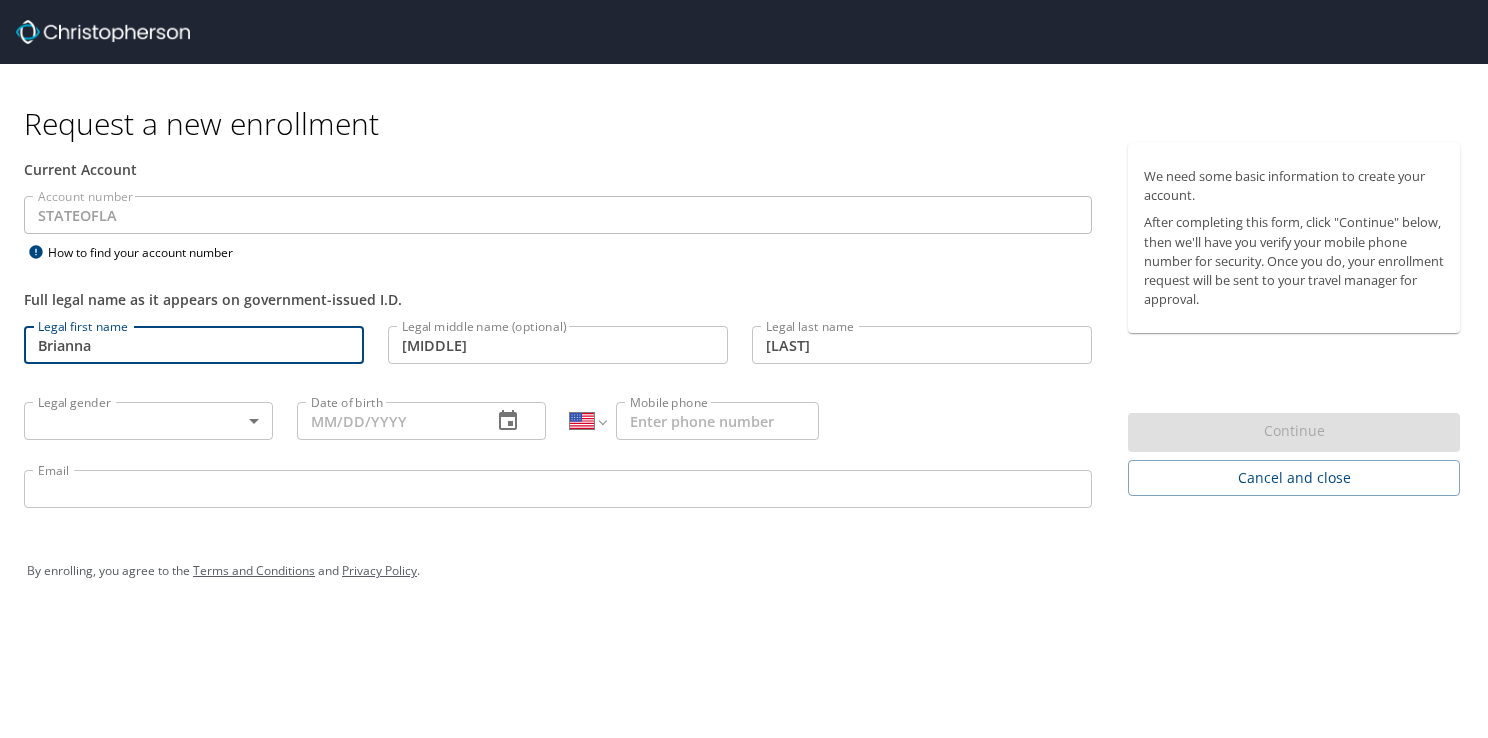 type on "[PHONE]" 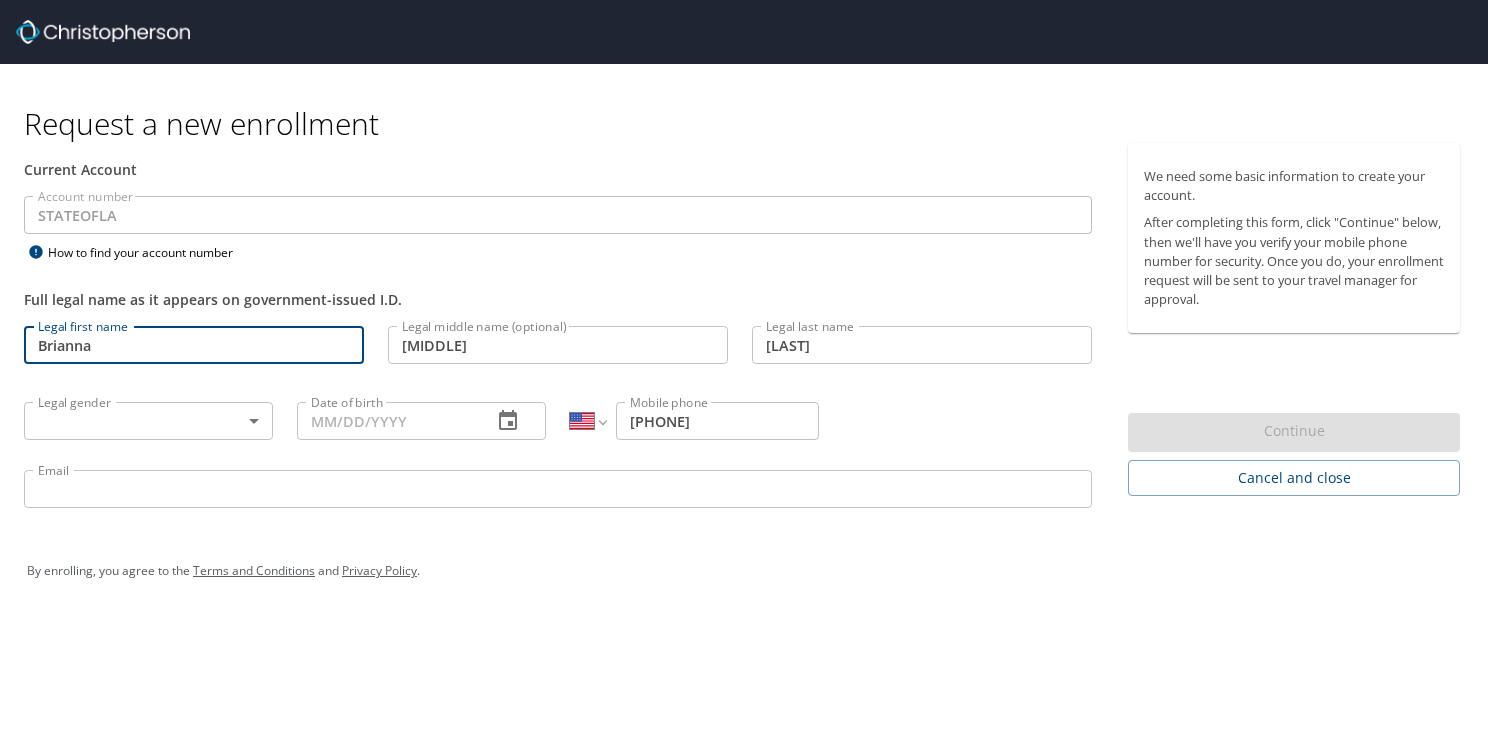 type on "[USERNAME]@[DOMAIN].GOV" 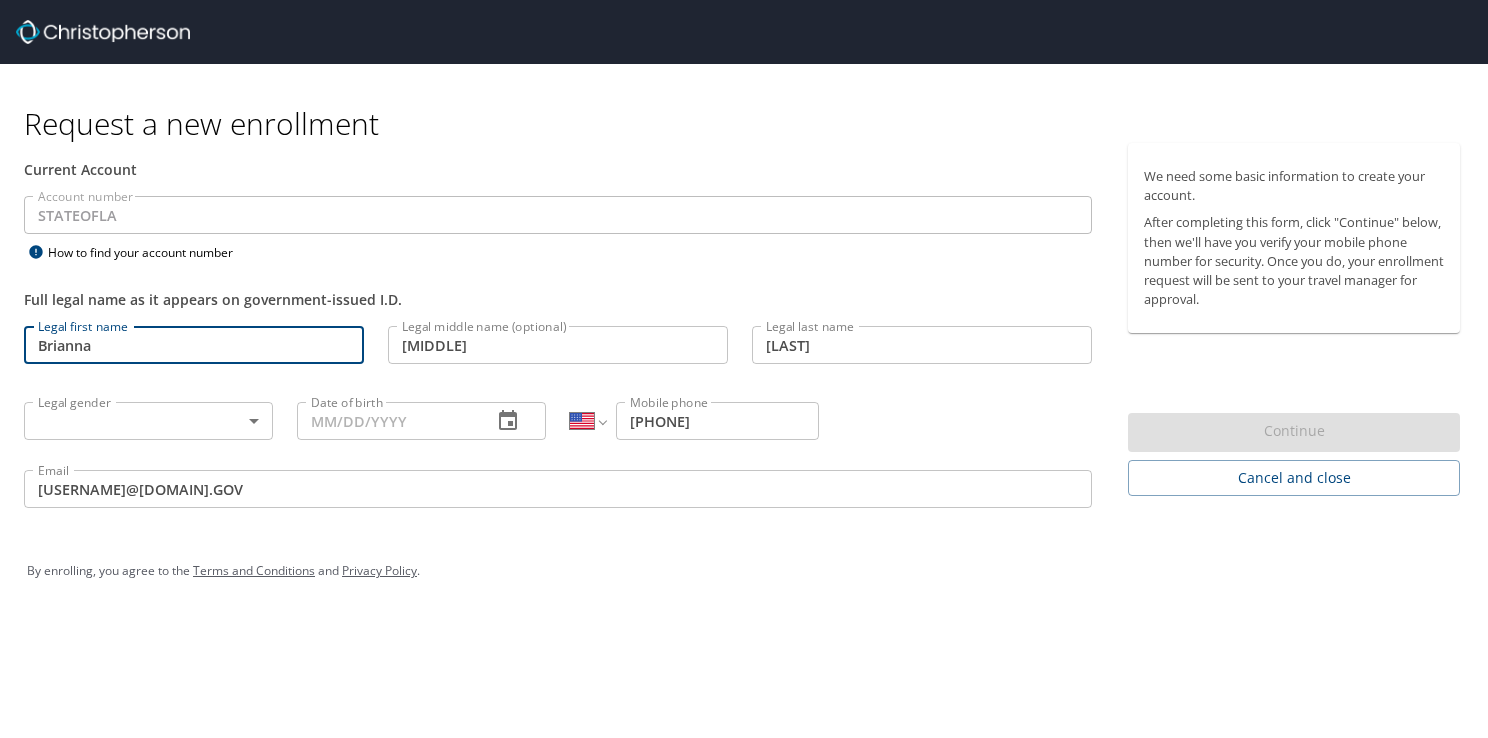 click on "Request a new enrollment Current Account Account number [STATE] Account number  How to find your account number Full legal name as it appears on government-issued I.D. Legal first name [FIRST] Legal first name Legal middle name (optional) [MIDDLE] Legal middle name (optional) Legal last name [LAST] Legal last name Legal gender ​ Legal gender Date of birth Date of birth International Afghanistan Åland Islands Albania Algeria American Samoa Andorra Angola Anguilla Antigua and Barbuda Argentina Armenia Aruba Ascension Island Australia Austria Azerbaijan Bahamas Bahrain Bangladesh Barbados Belarus Belgium Belize Benin Bermuda Bhutan Bolivia Bonaire, Sint Eustatius and Saba Bosnia and Herzegovina Botswana Brazil British Indian Ocean Territory Brunei Darussalam Bulgaria Burkina Faso Burma Burundi Cambodia Cameroon Canada Cape Verde Cayman Islands Central African Republic Chad Chile China Christmas Island Cocos (Keeling) Islands Colombia Comoros Congo Congo, Democratic Republic of the Cook Islands Costa Rica" at bounding box center (744, 369) 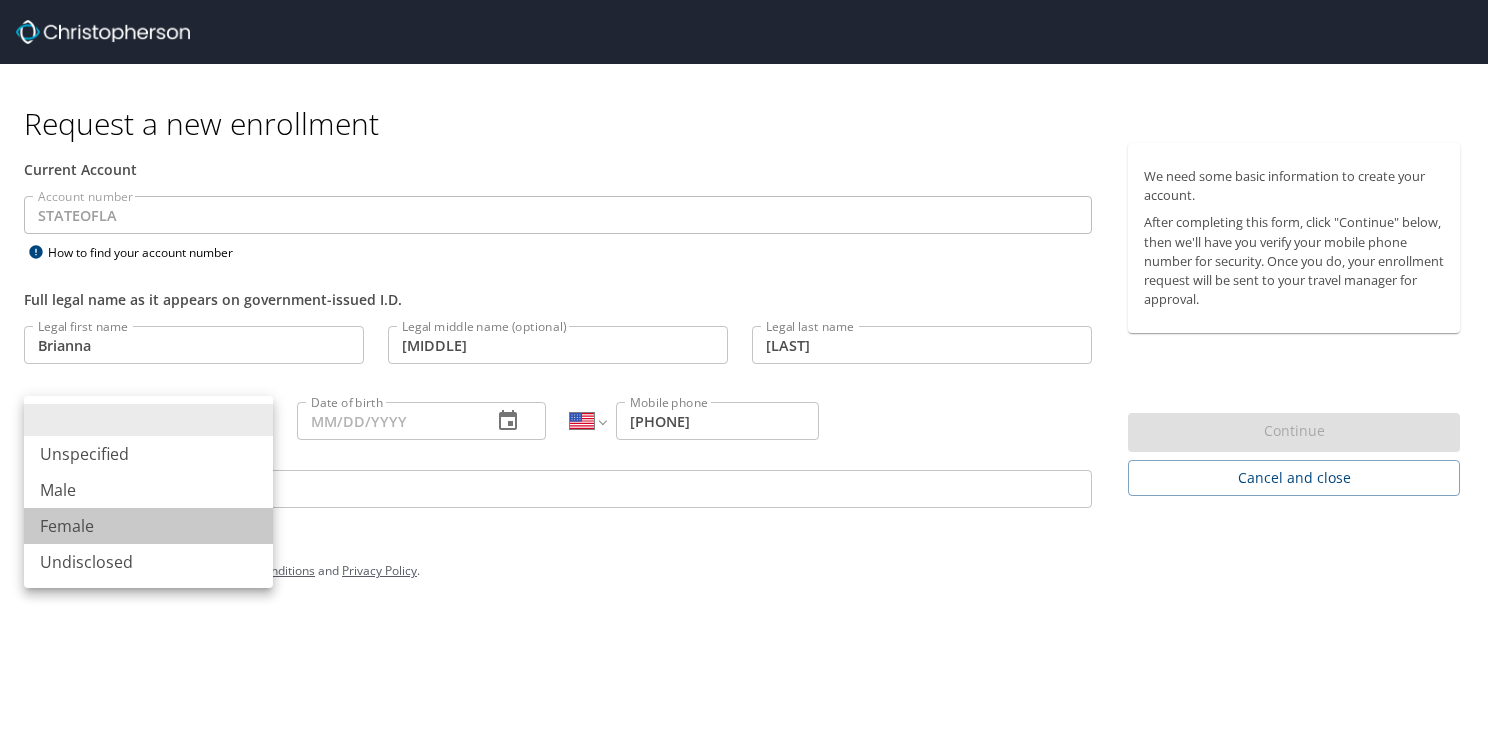 click on "Female" at bounding box center (148, 526) 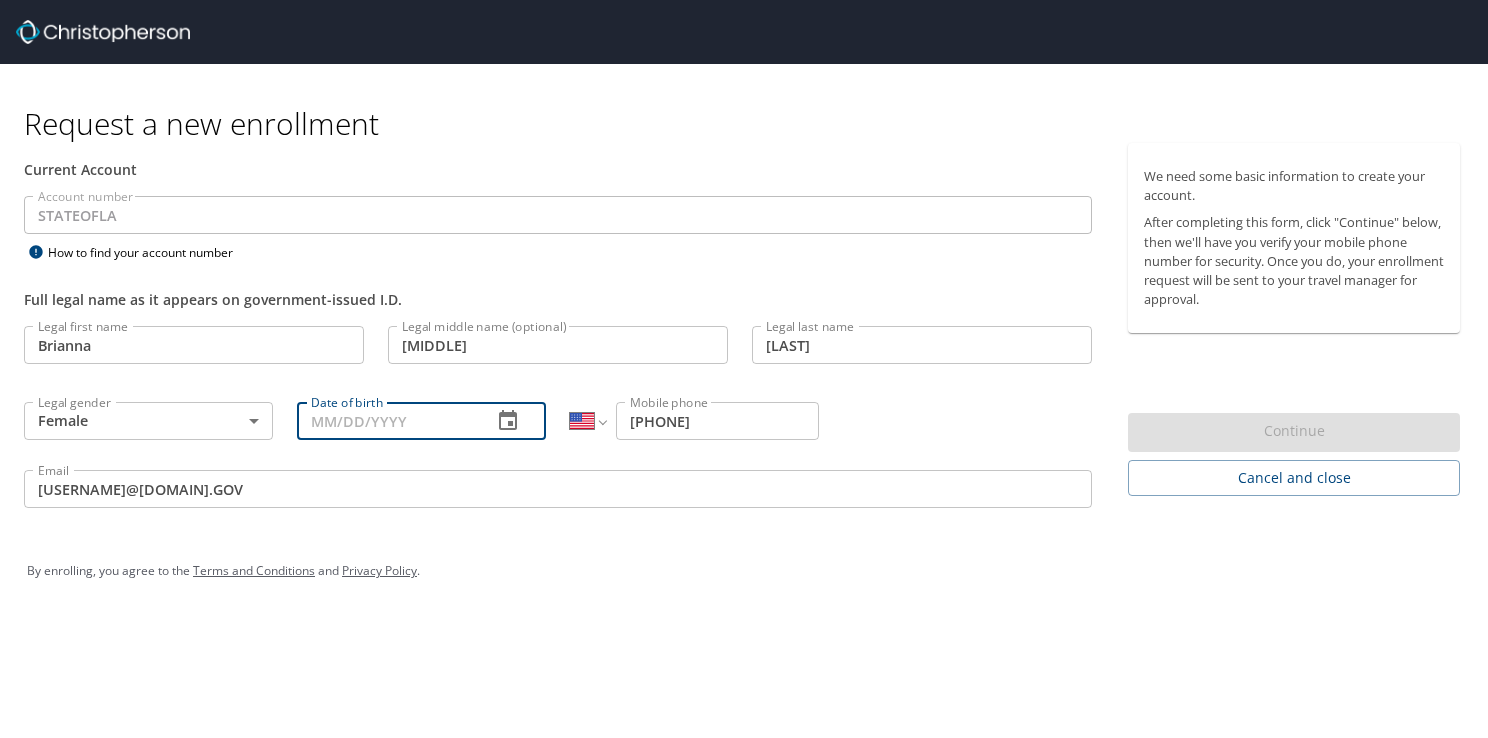 click on "Date of birth" at bounding box center (386, 421) 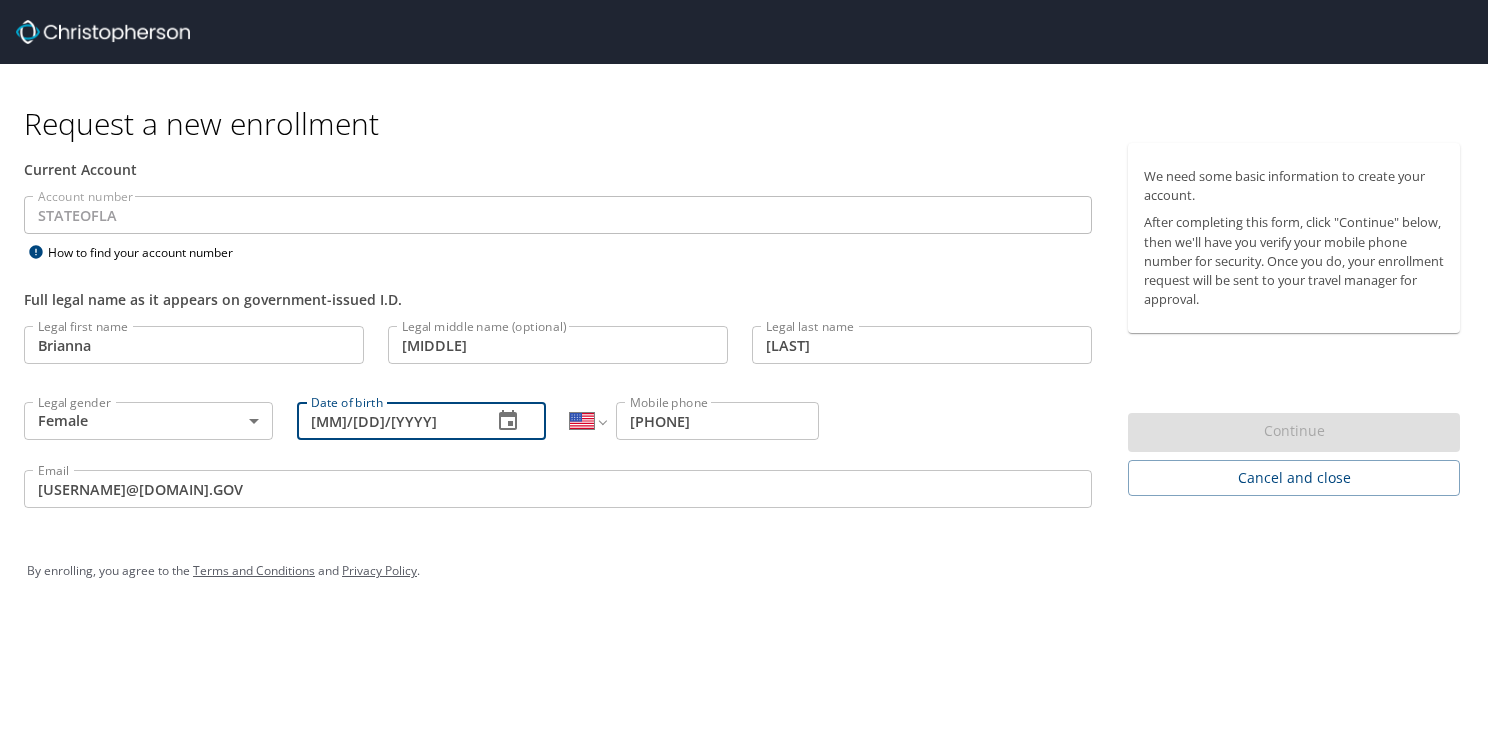 type on "[MM]/[DD]/[YYYY]" 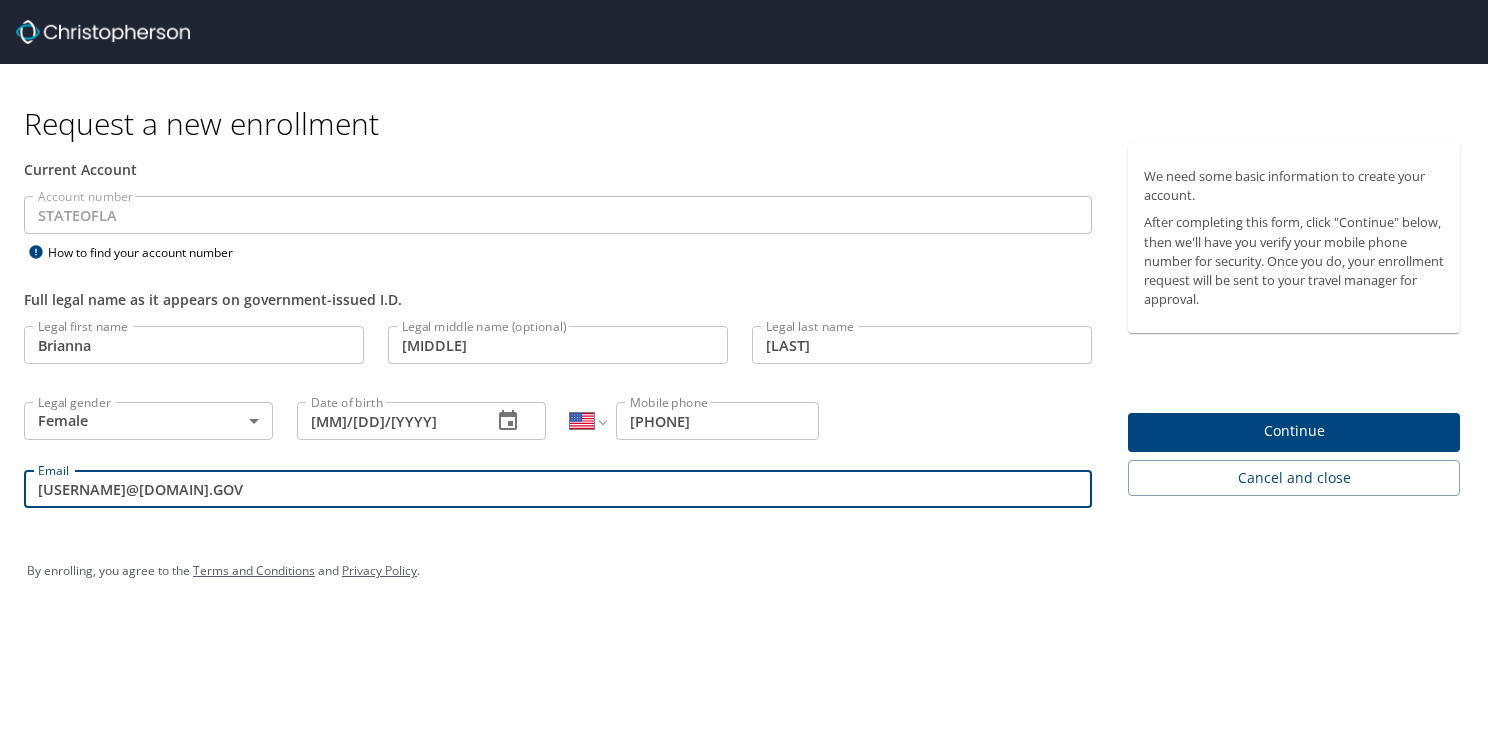 click on "[USERNAME]@[DOMAIN].GOV" at bounding box center (558, 489) 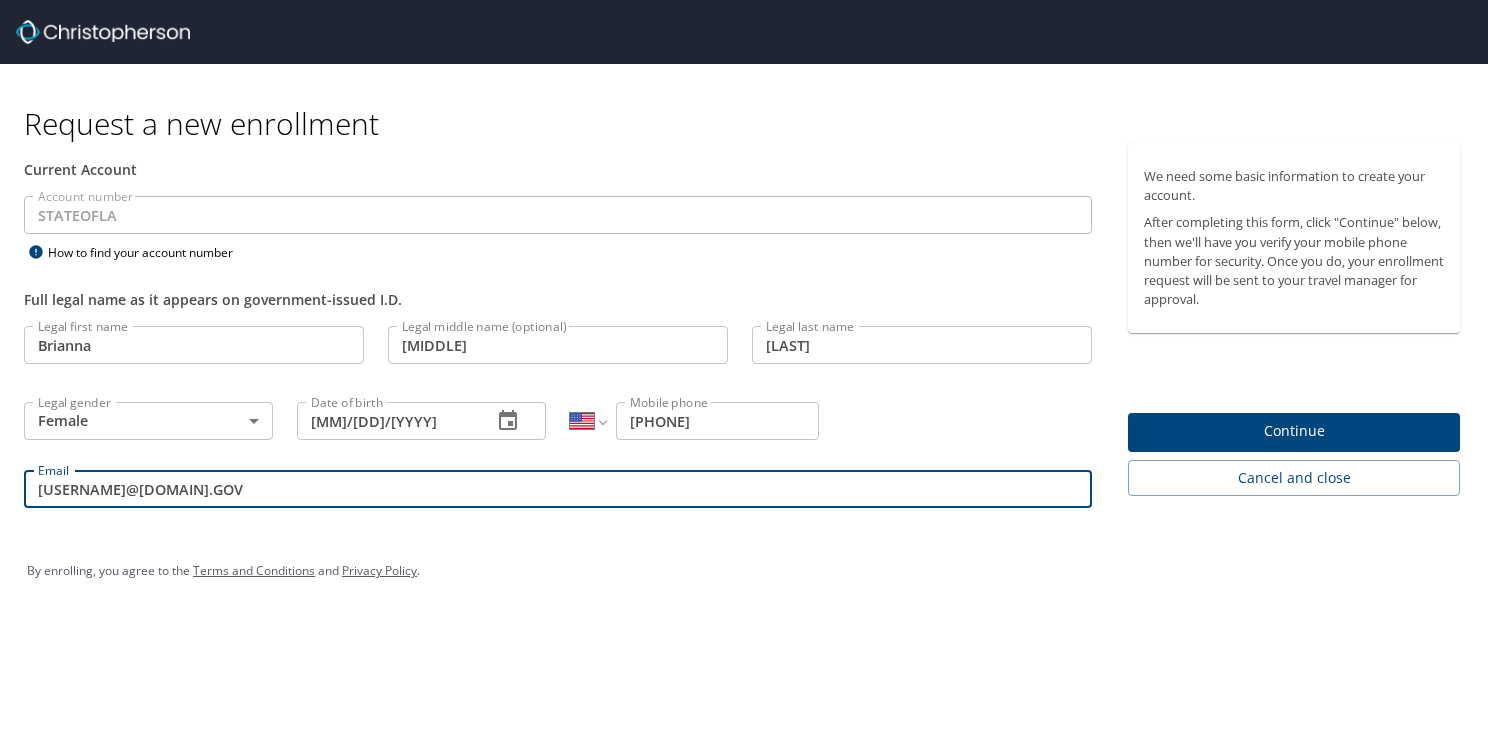 click on "By enrolling, you agree to the   Terms and Conditions   and   Privacy Policy ." at bounding box center (744, 571) 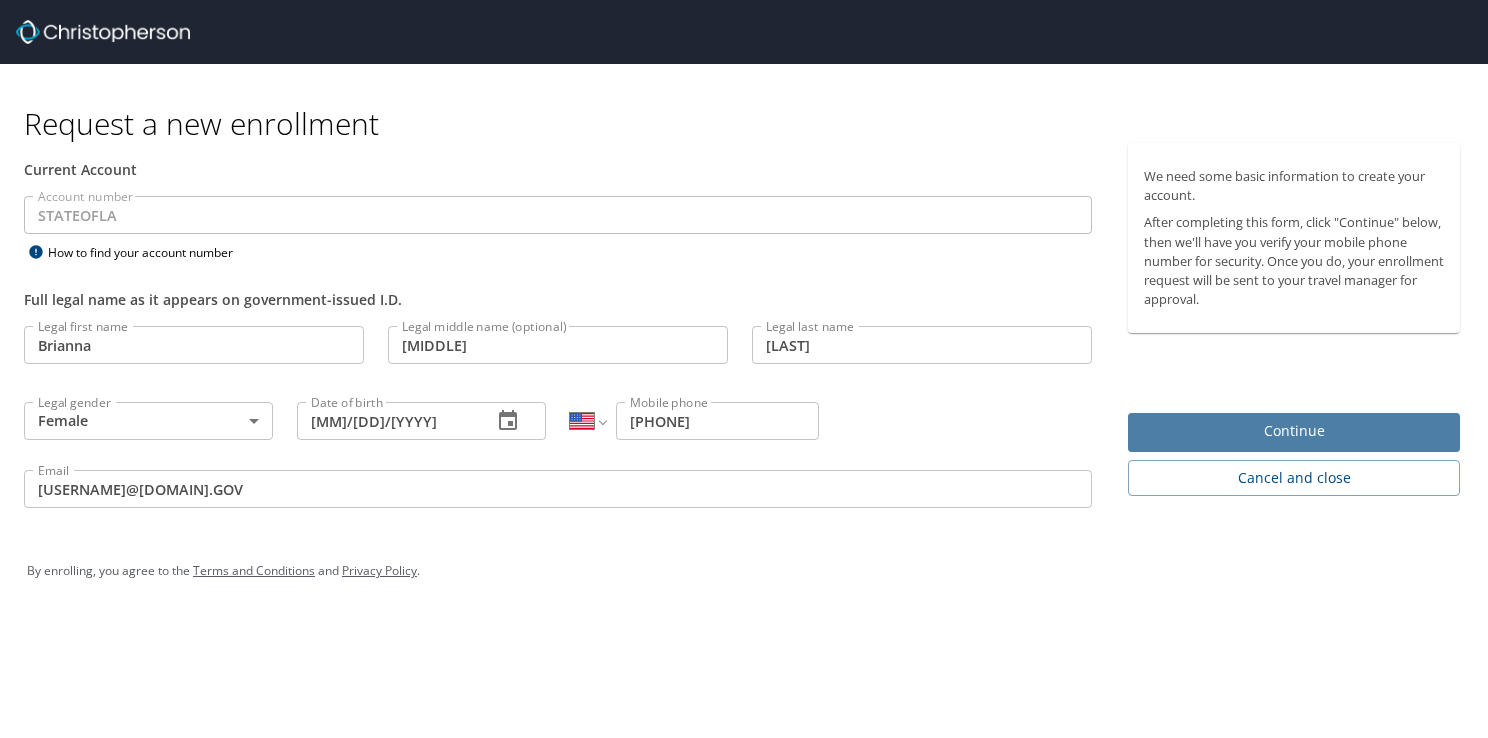 click on "Continue" at bounding box center (1294, 432) 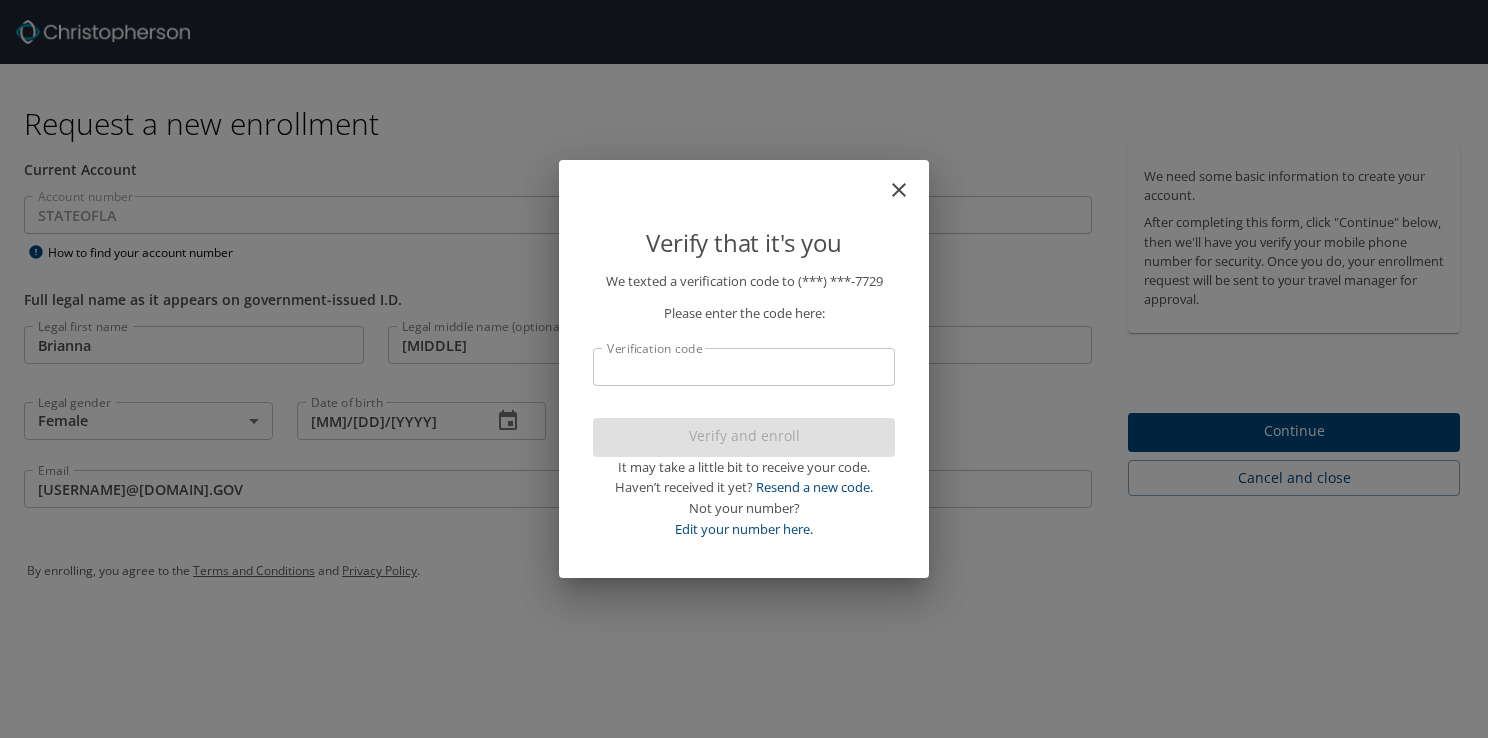 click on "Verification code" at bounding box center (744, 367) 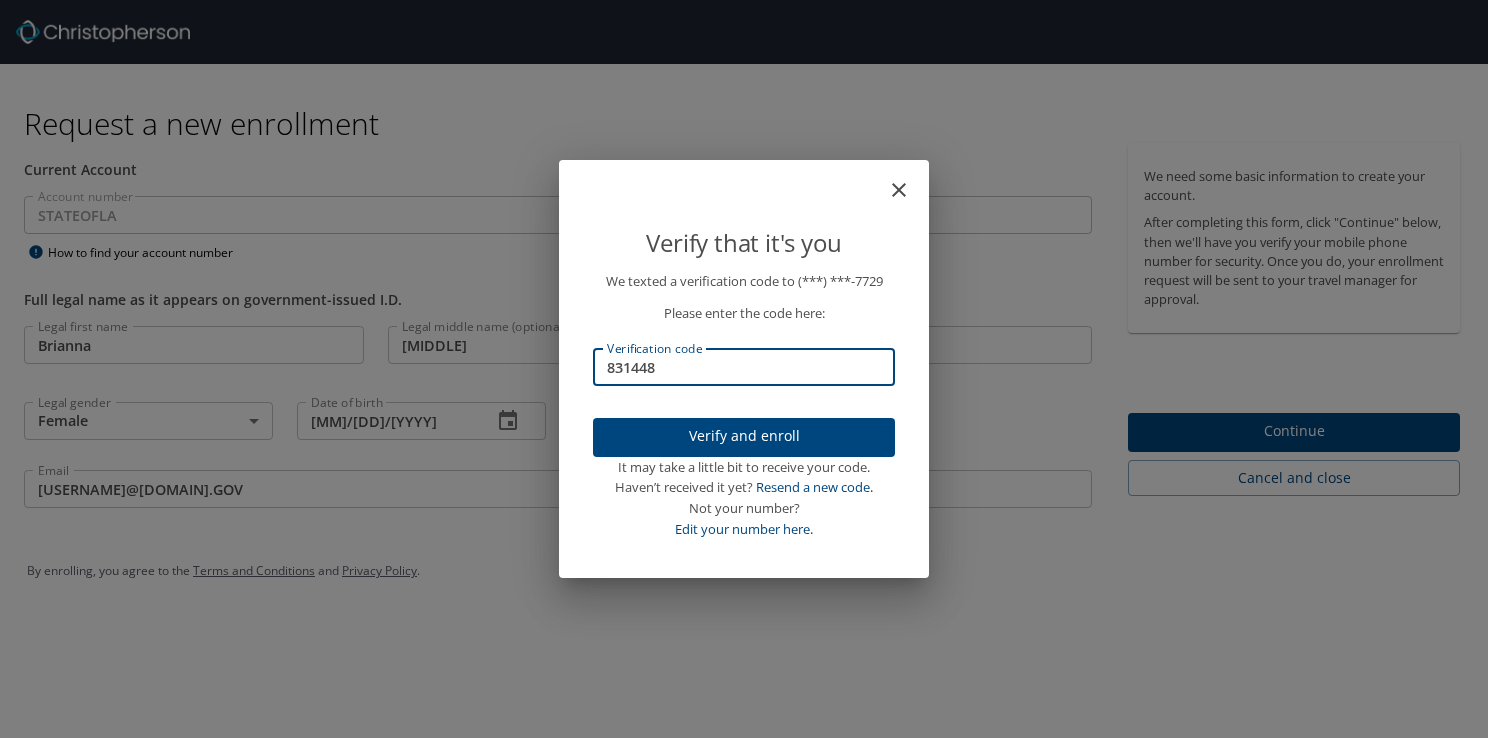 type on "831448" 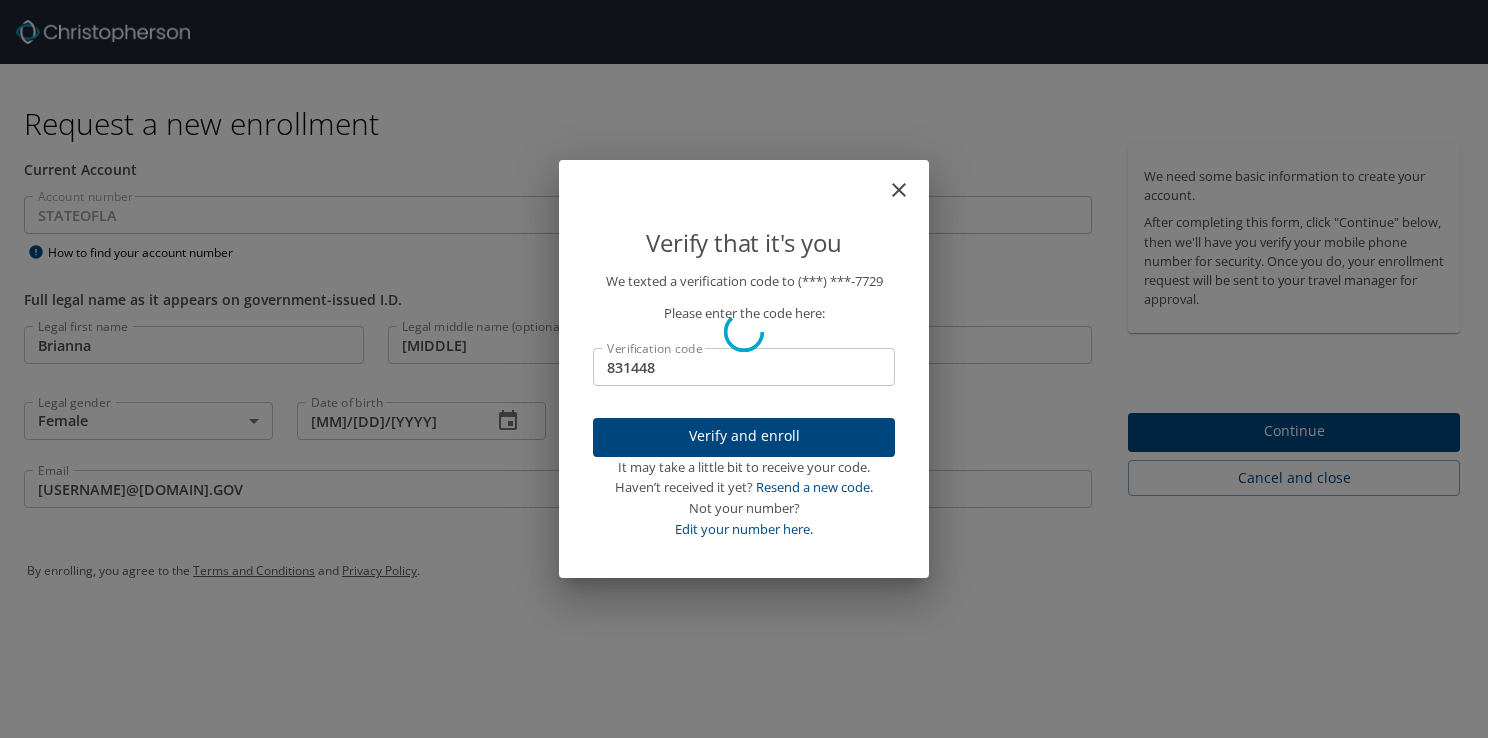 type 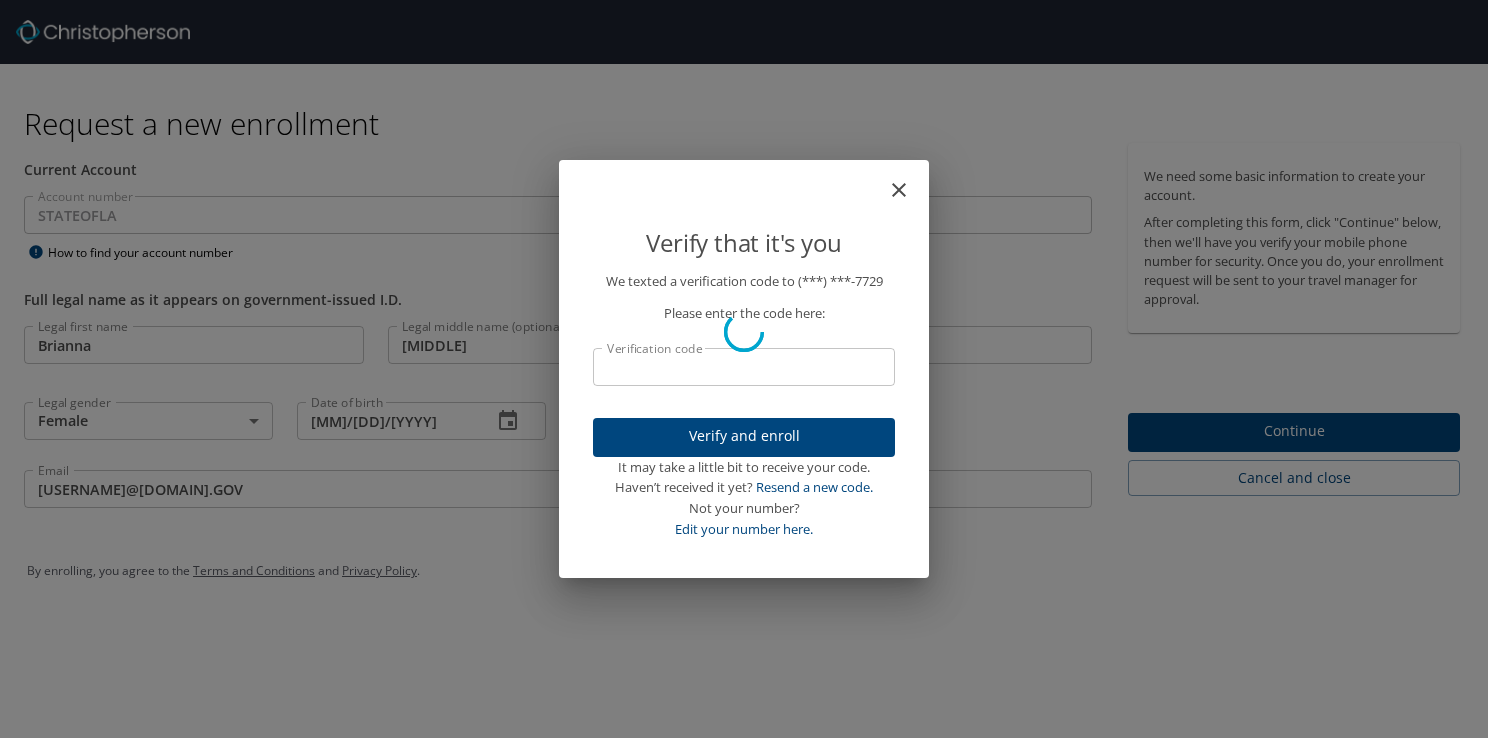 click on "Verify that it's you We texted a verification code to (***) ***- 7729 Please enter the code here: Verification code Verification code Verify and enroll It may take a little bit to receive your code. Haven’t received it yet?   Resend a new code. Not your number? Edit your number here." at bounding box center [744, 369] 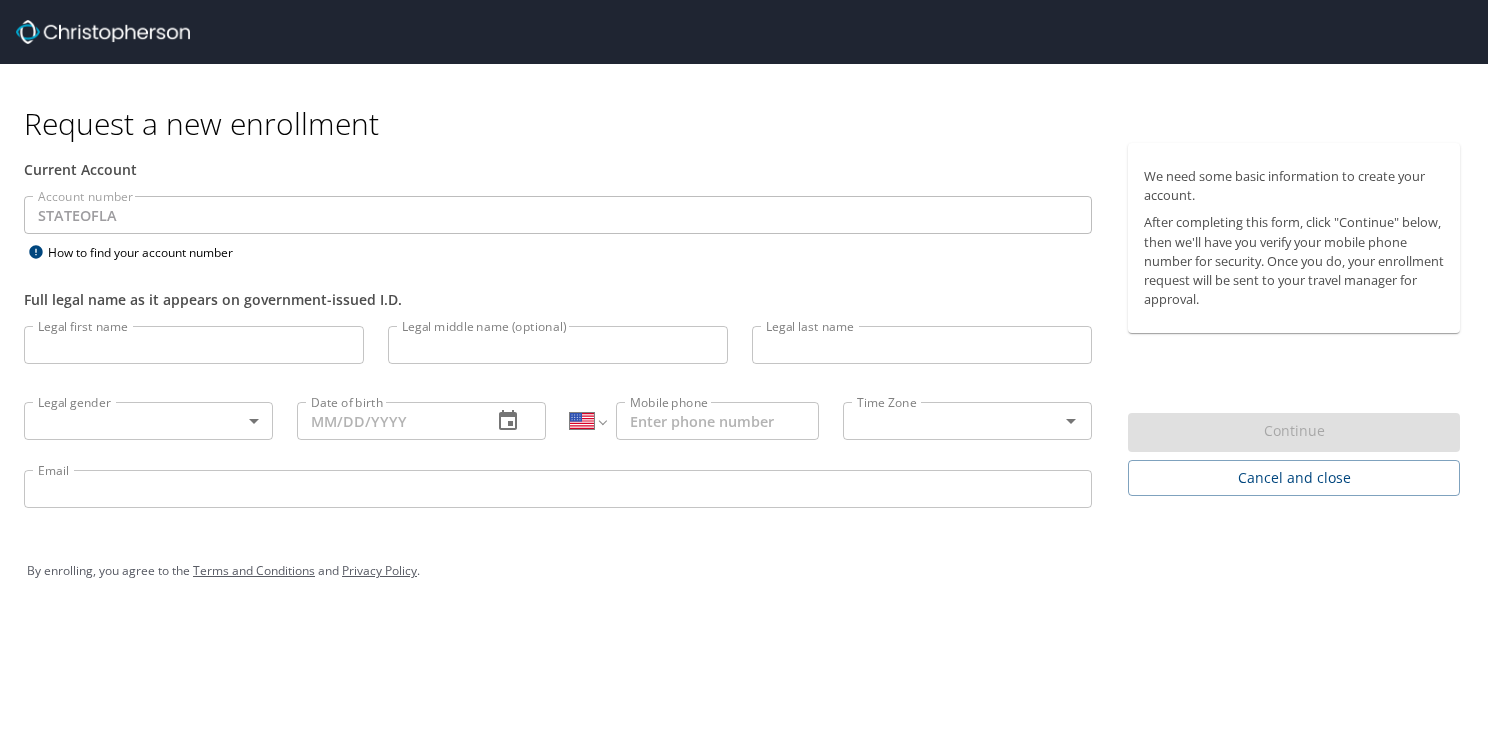 select on "US" 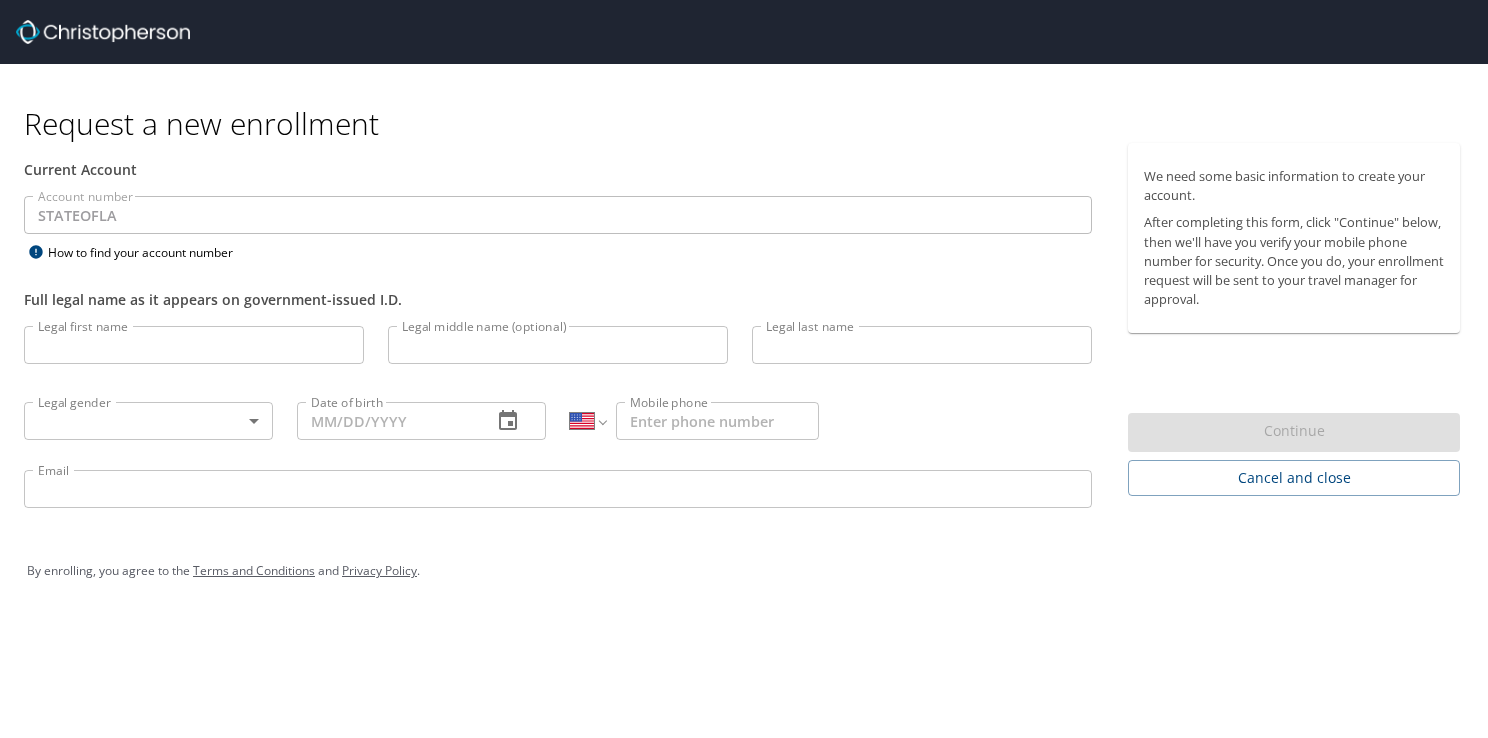 select on "US" 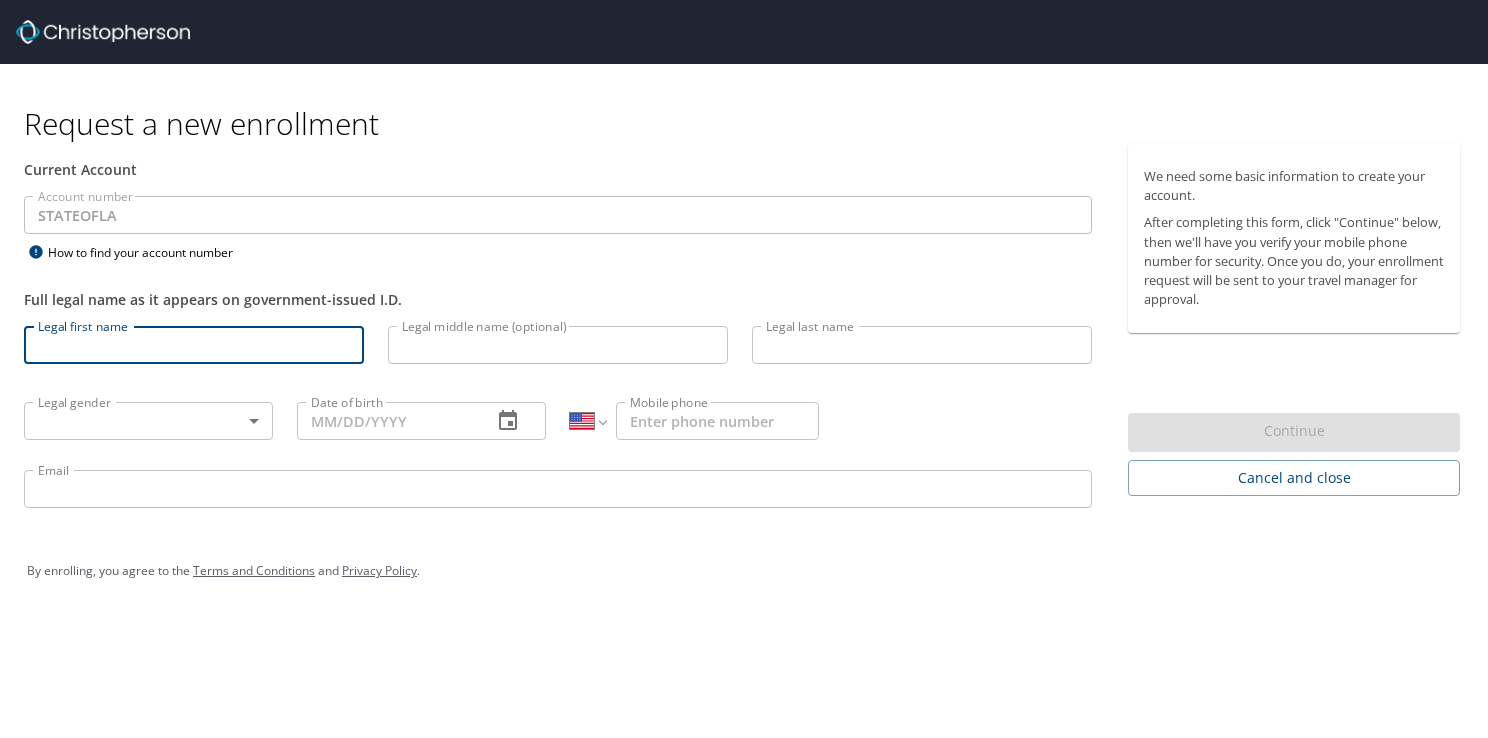 click on "Legal first name" at bounding box center [194, 345] 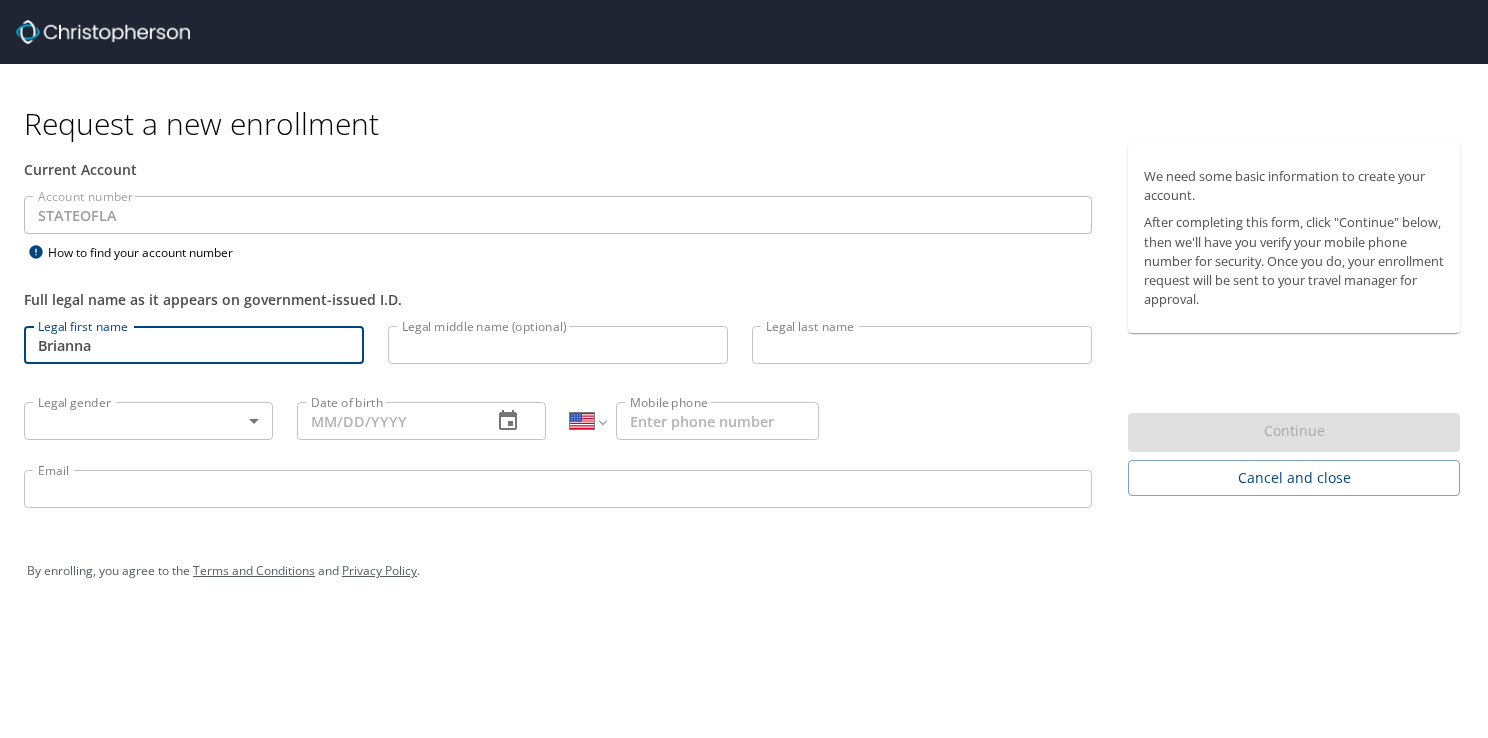 type on "[MIDDLE]" 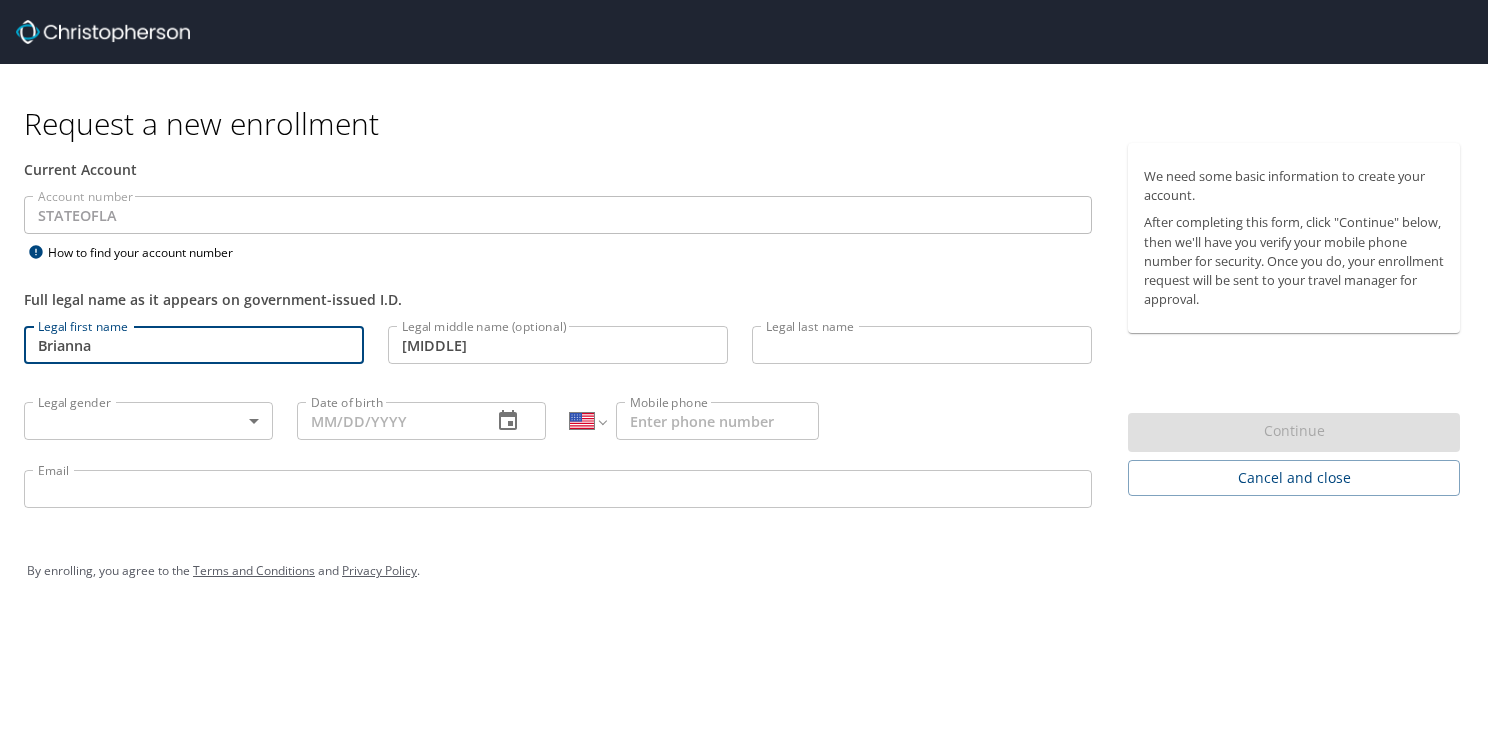 type on "[LAST]" 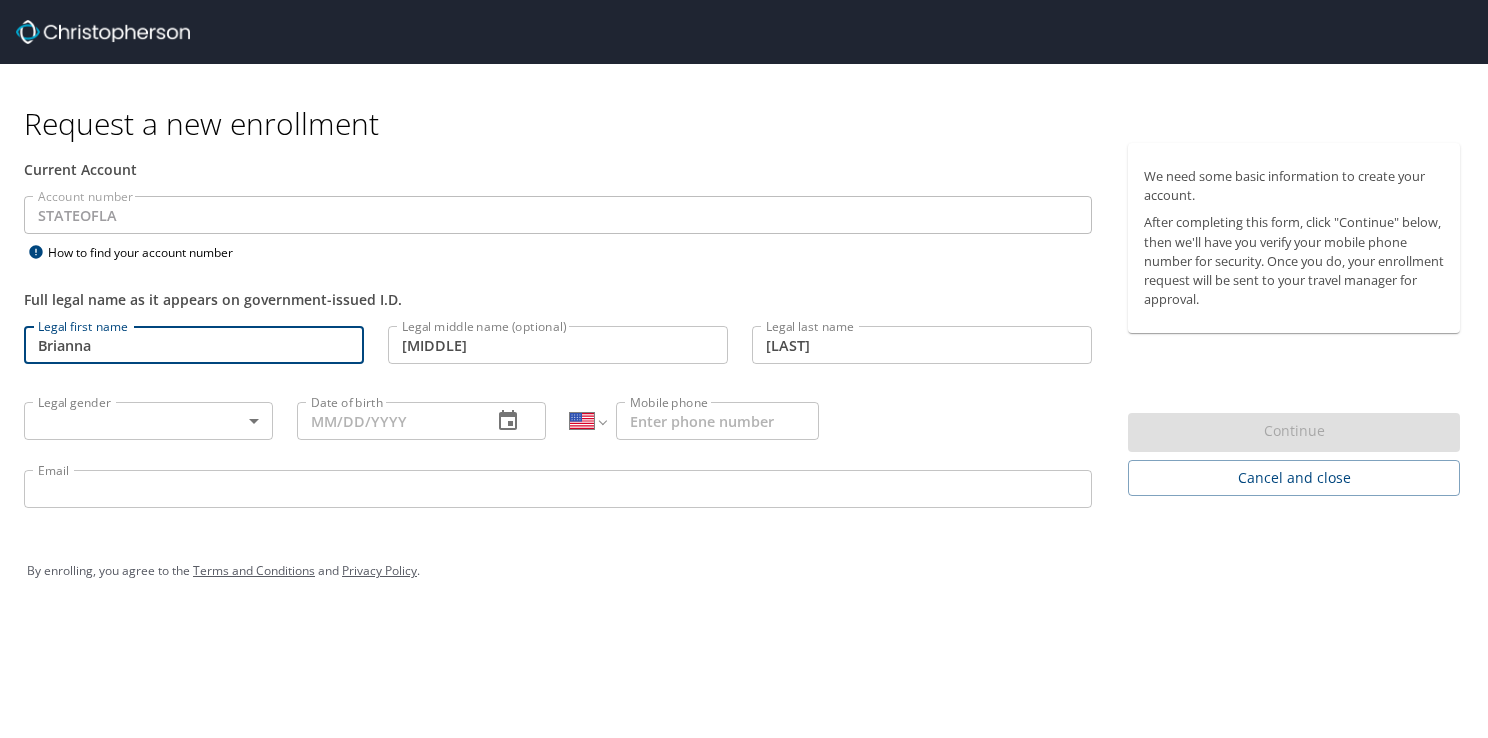 type on "[PHONE]" 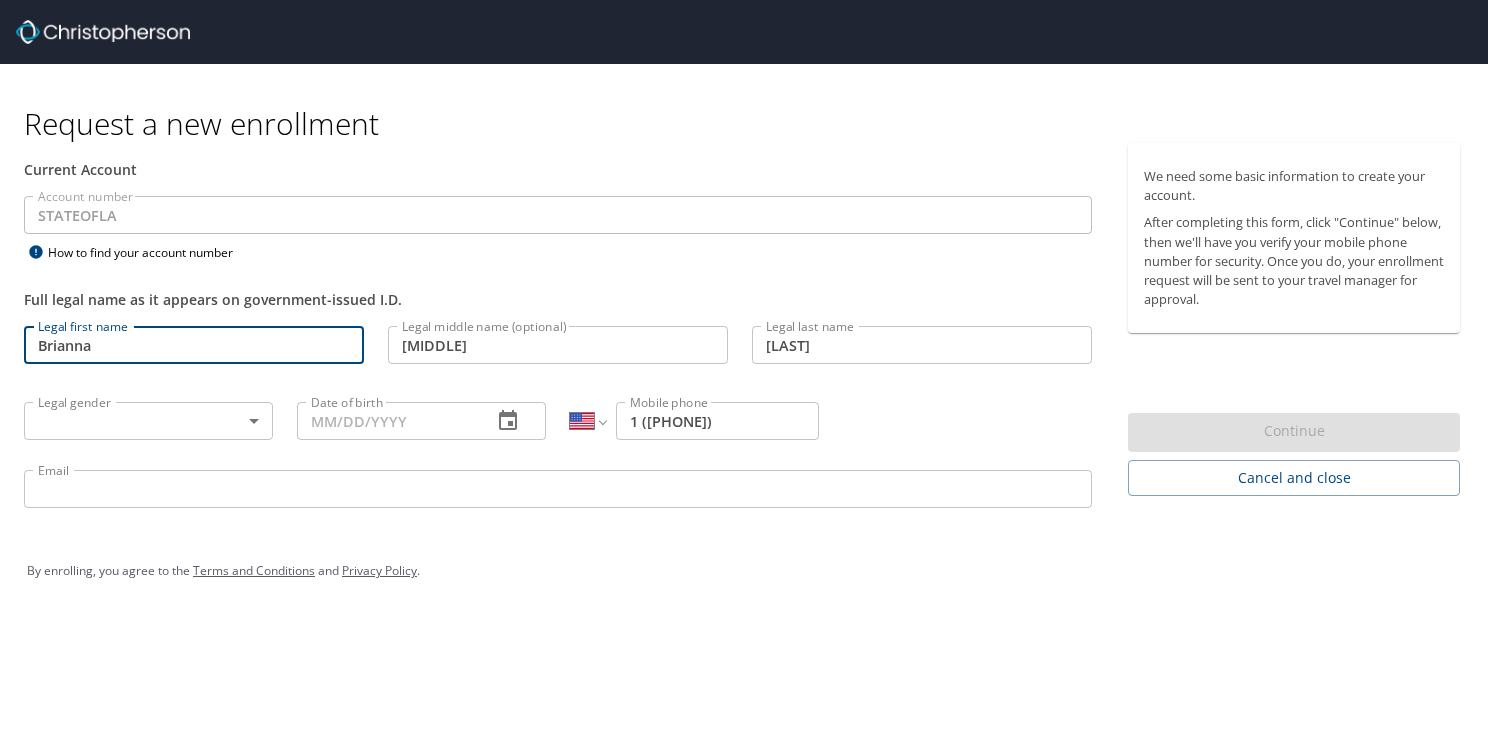 type on "[USERNAME]@[DOMAIN].GOV" 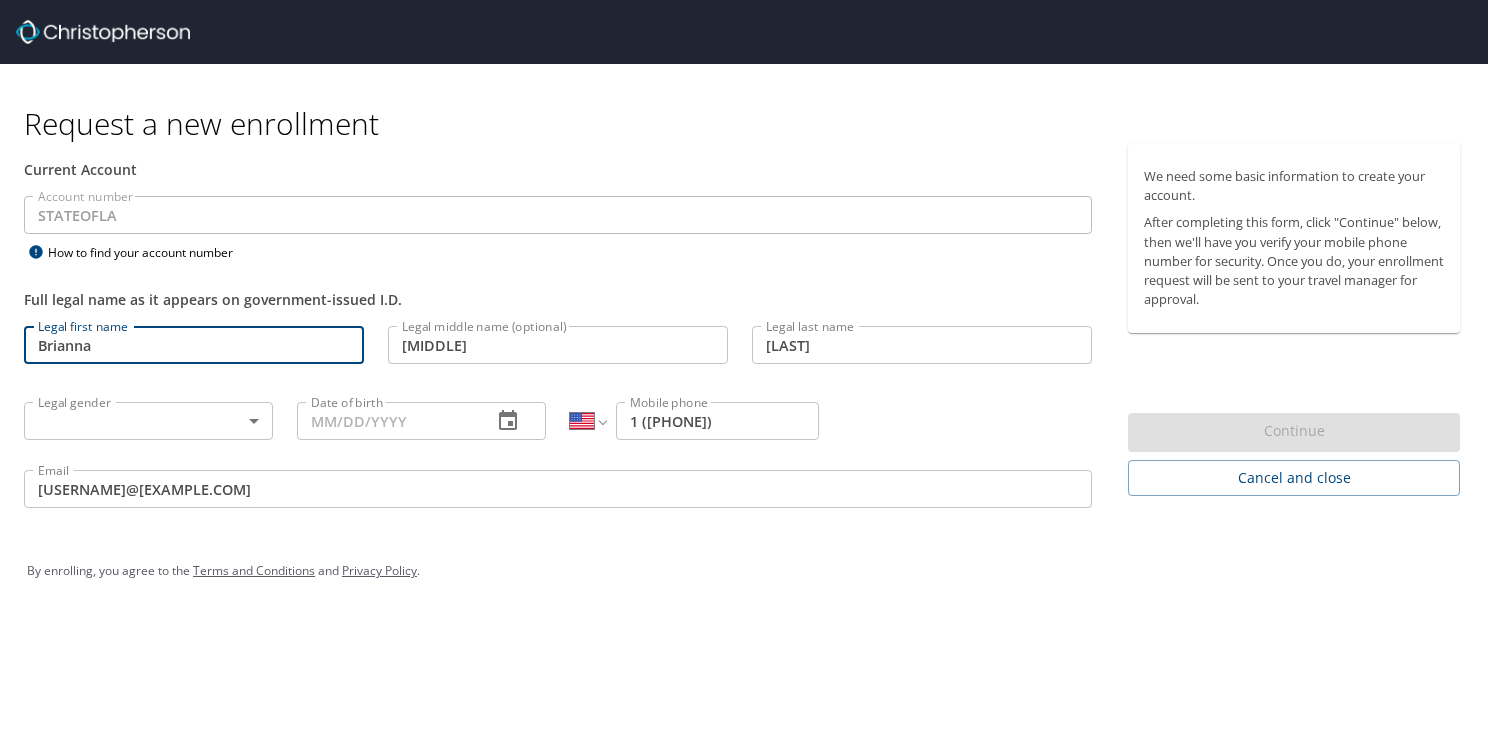 click on "Request a new enrollment Current Account Account number [STATE] Account number  How to find your account number Full legal name as it appears on government-issued I.D. Legal first name [FIRST] Legal first name Legal middle name (optional) [MIDDLE] Legal middle name (optional) Legal last name [LAST] Legal last name Legal gender ​ Legal gender Date of birth Date of birth International Afghanistan Åland Islands Albania Algeria American Samoa Andorra Angola Anguilla Antigua and Barbuda Argentina Armenia Aruba Ascension Island Australia Austria Azerbaijan Bahamas Bahrain Bangladesh Barbados Belarus Belgium Belize Benin Bermuda Bhutan Bolivia Bonaire, Sint Eustatius and Saba Bosnia and Herzegovina Botswana Brazil British Indian Ocean Territory Brunei Darussalam Bulgaria Burkina Faso Burma Burundi Cambodia Cameroon Canada Cape Verde Cayman Islands Central African Republic Chad Chile China Christmas Island Cocos (Keeling) Islands Colombia Comoros Congo Congo, Democratic Republic of the Cook Islands Costa Rica" at bounding box center [744, 369] 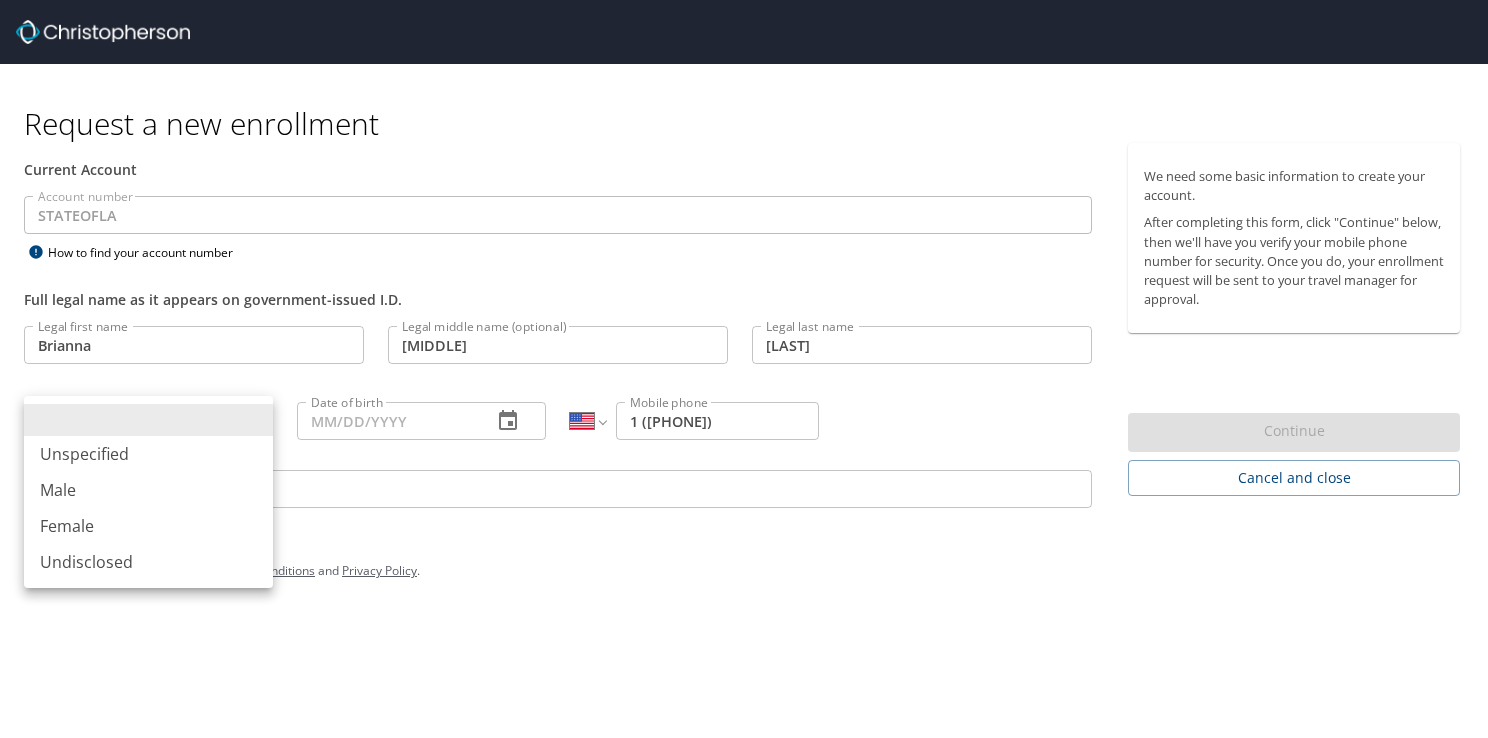 click on "Female" at bounding box center [148, 526] 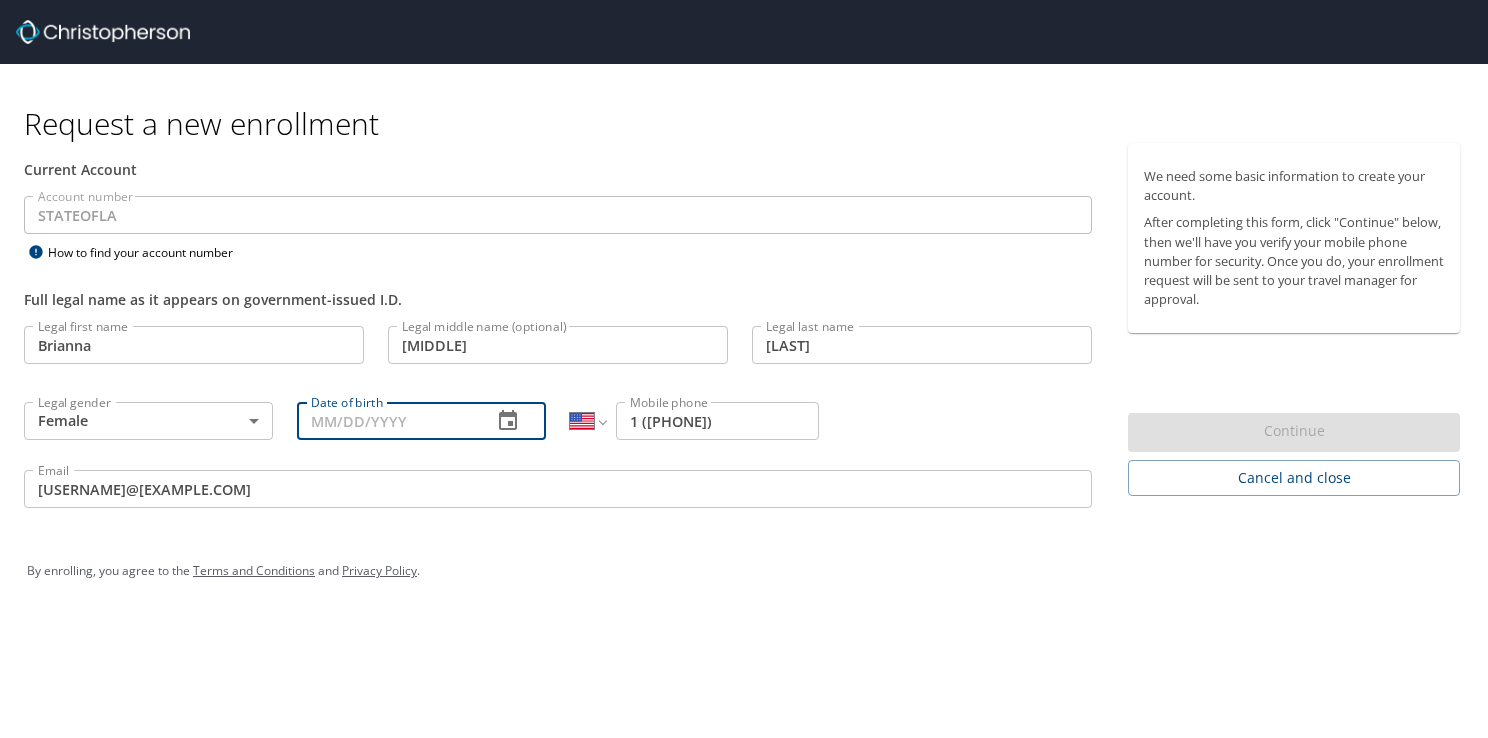 click on "Date of birth" at bounding box center (386, 421) 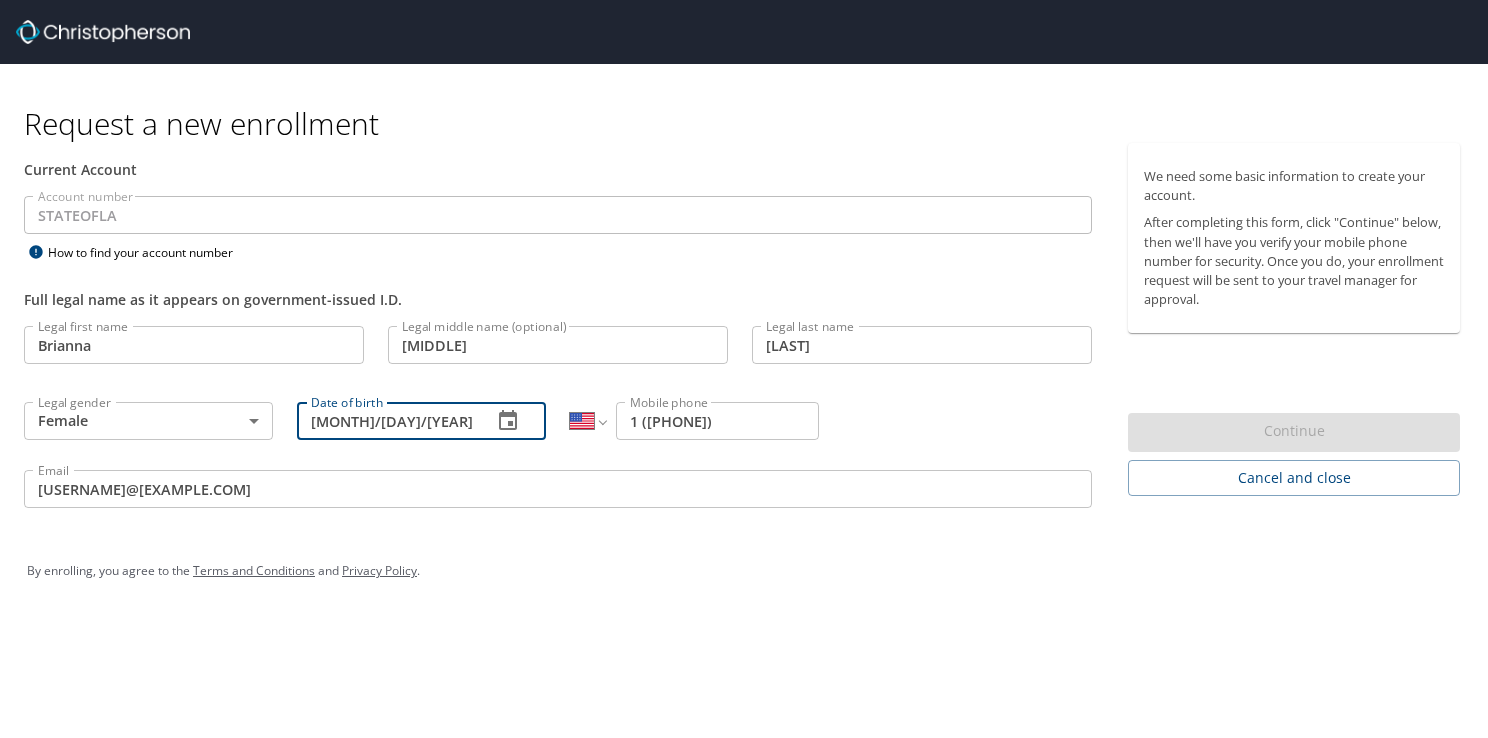 type on "[MM]/[DD]/[YYYY]" 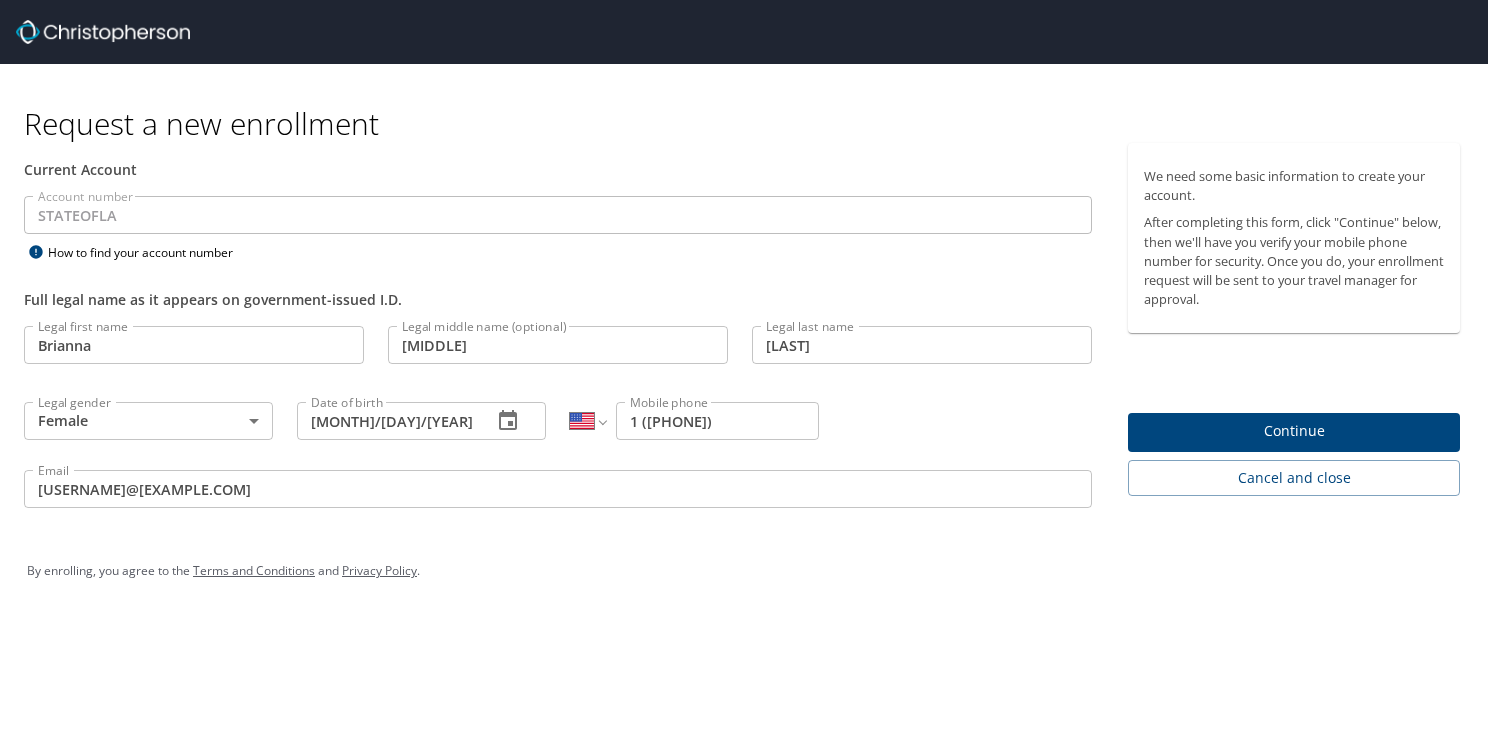 click on "By enrolling, you agree to the   Terms and Conditions   and   Privacy Policy ." at bounding box center (744, 571) 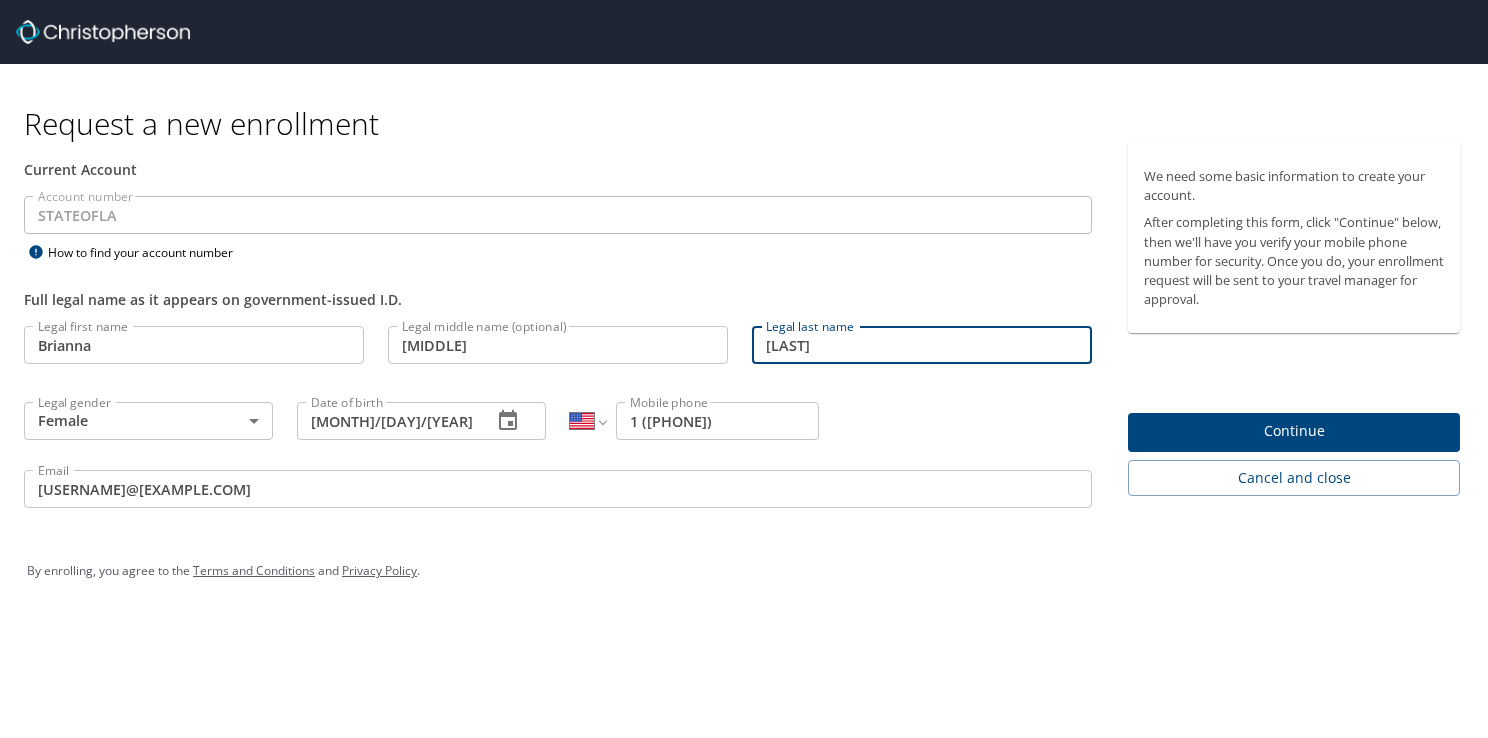 type on "St. Romain" 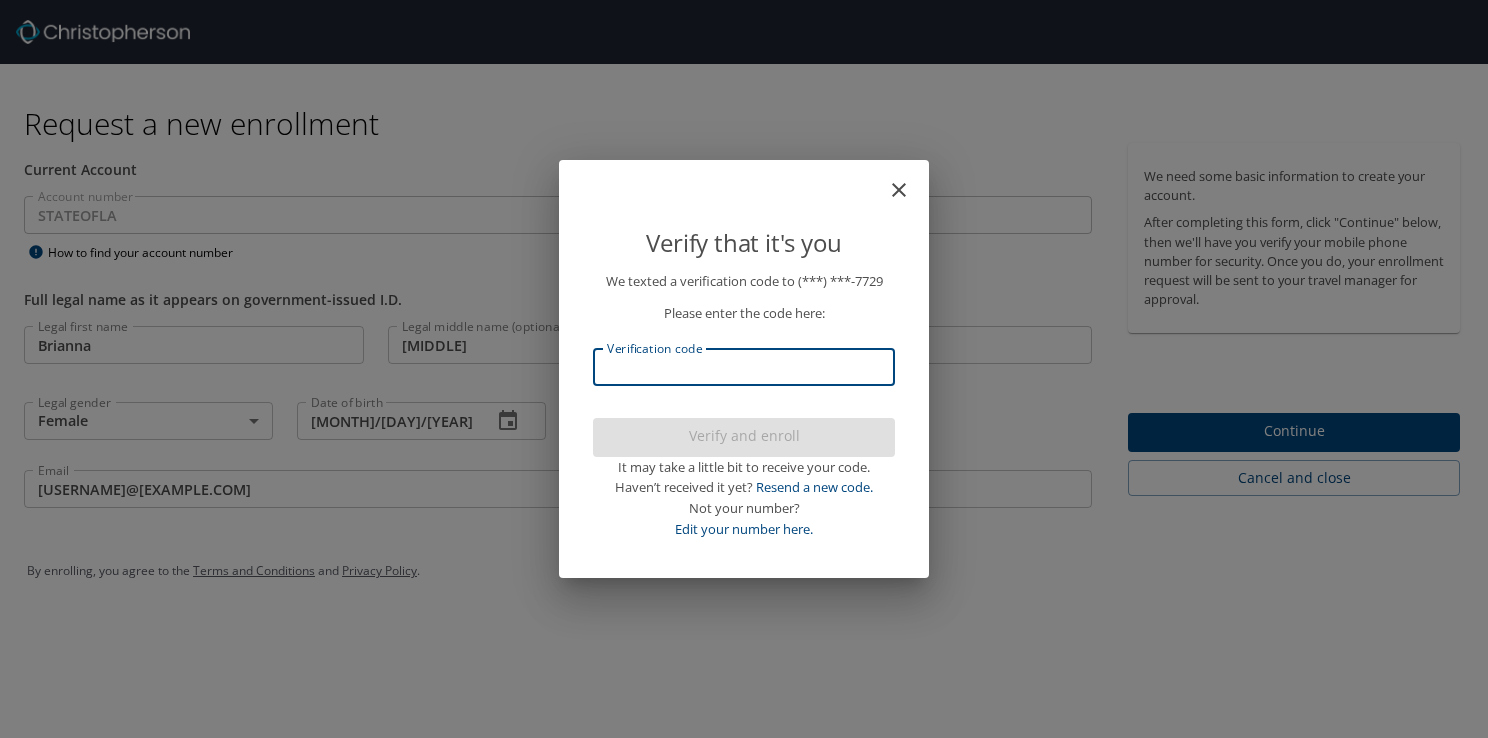 drag, startPoint x: 763, startPoint y: 385, endPoint x: 733, endPoint y: 355, distance: 42.426407 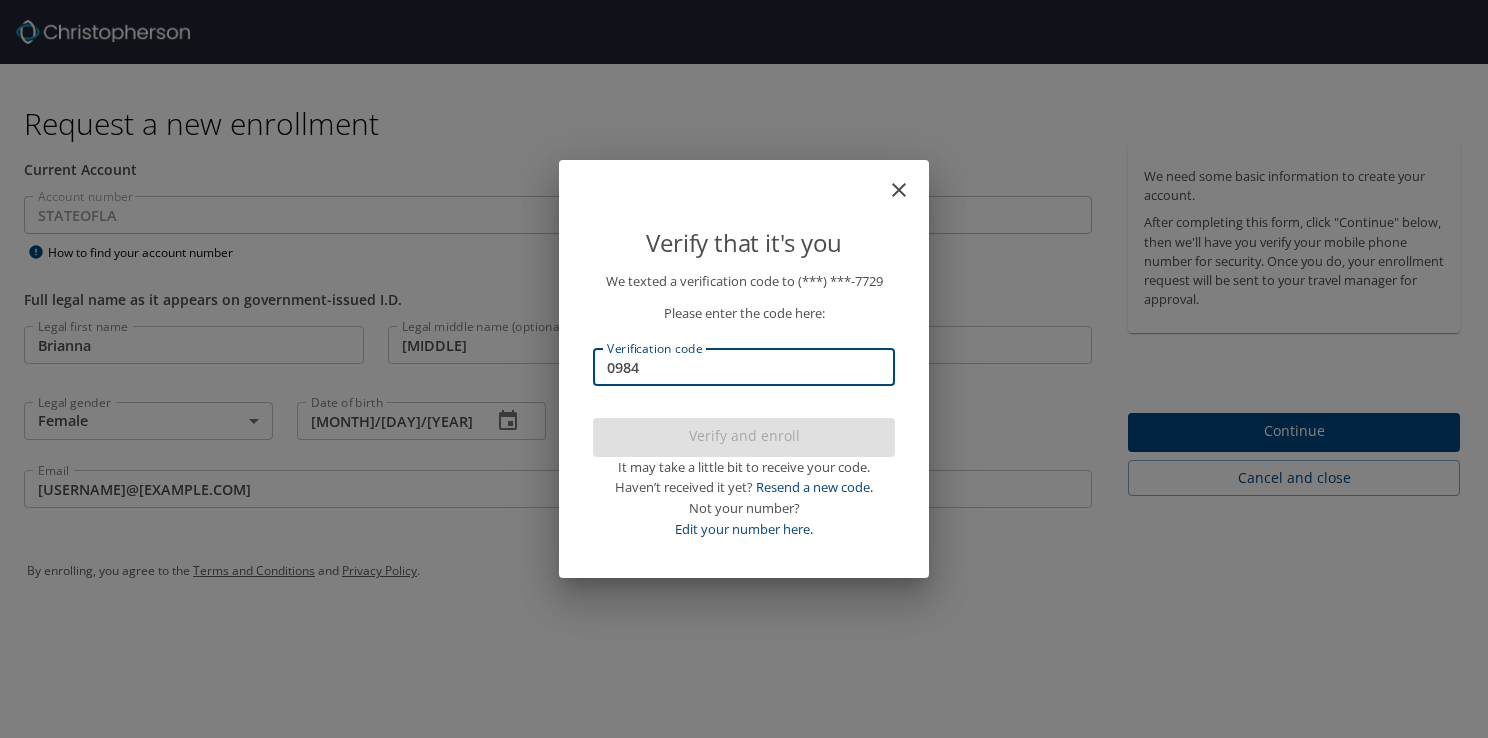 type on "09845" 